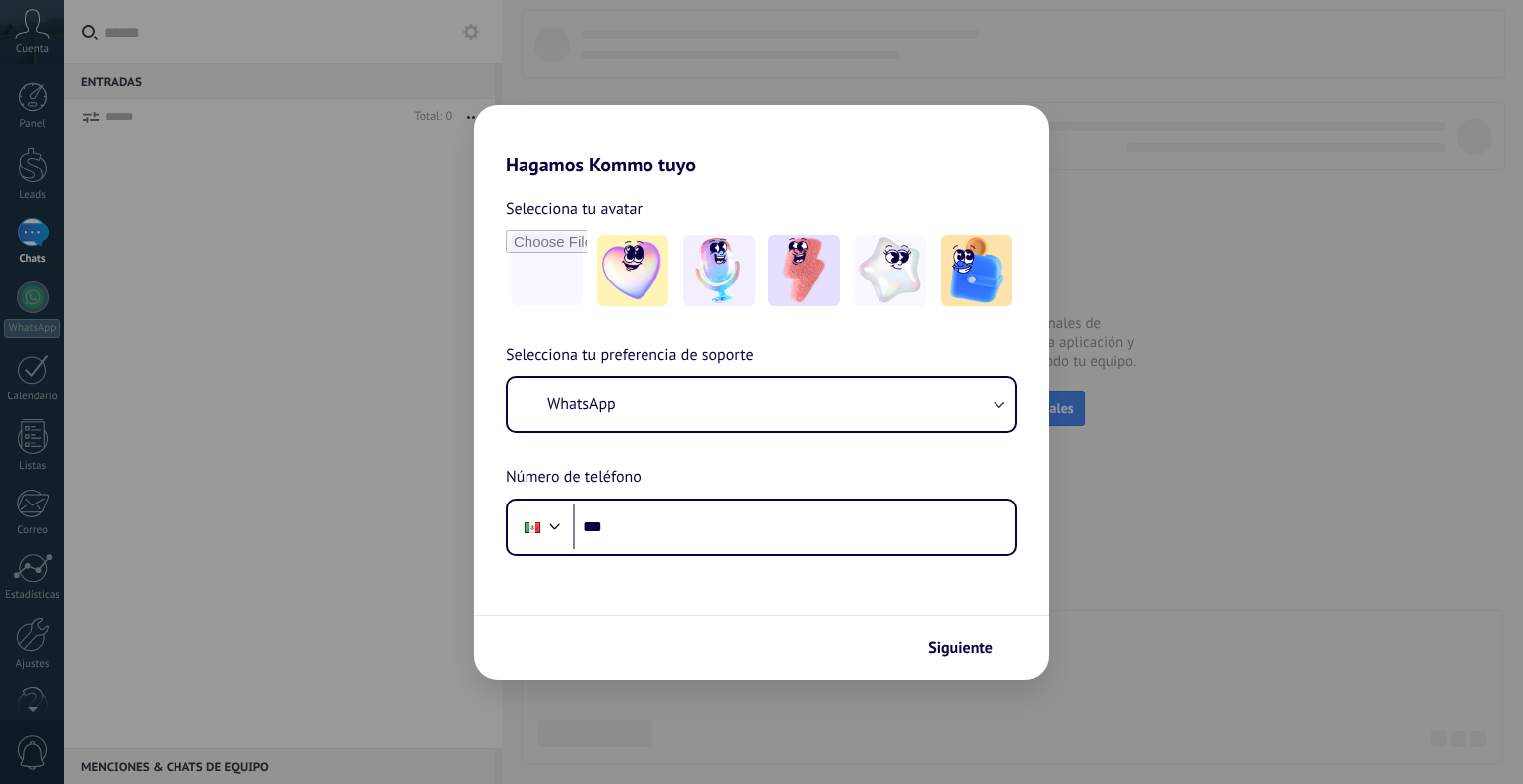 scroll, scrollTop: 0, scrollLeft: 0, axis: both 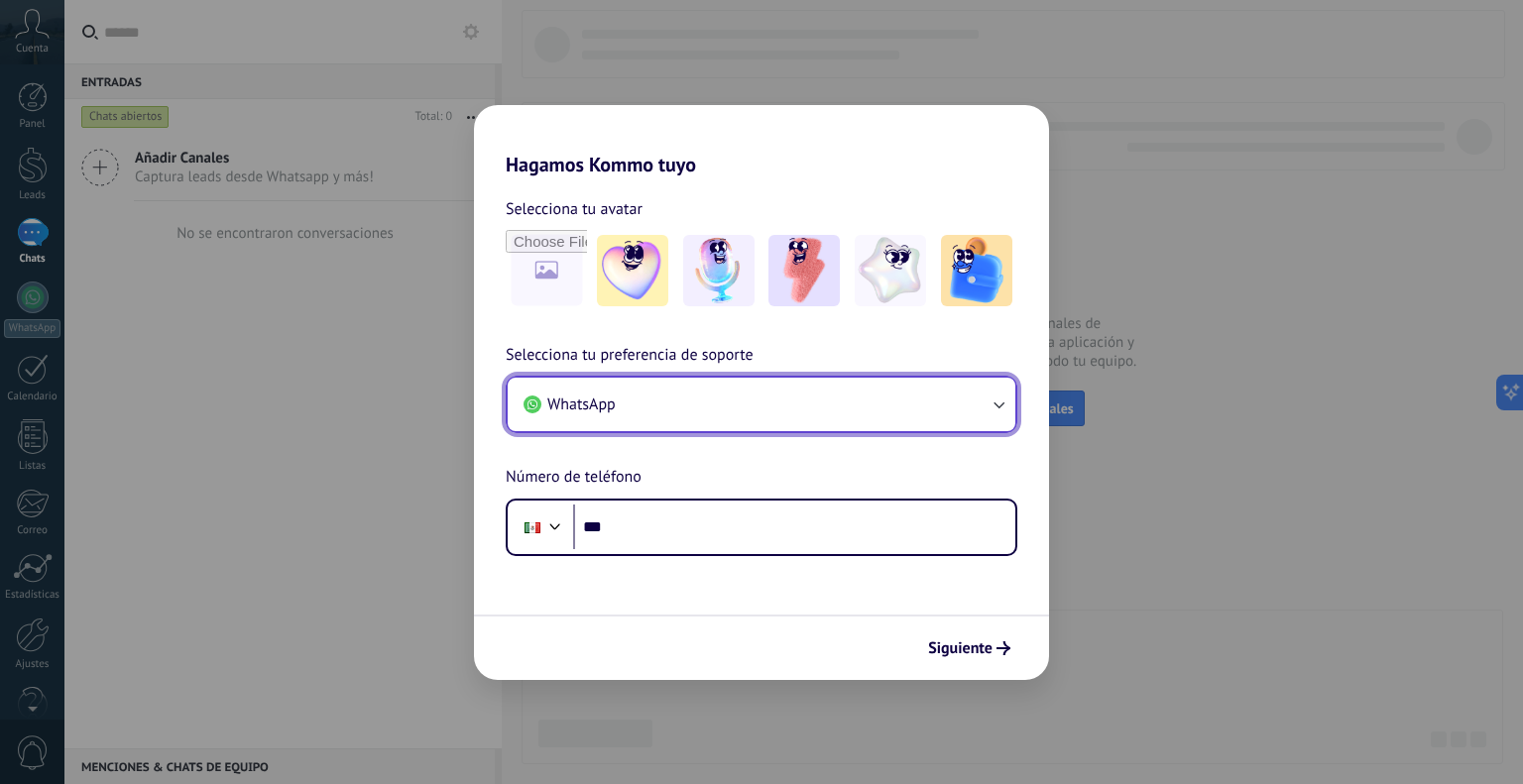 click 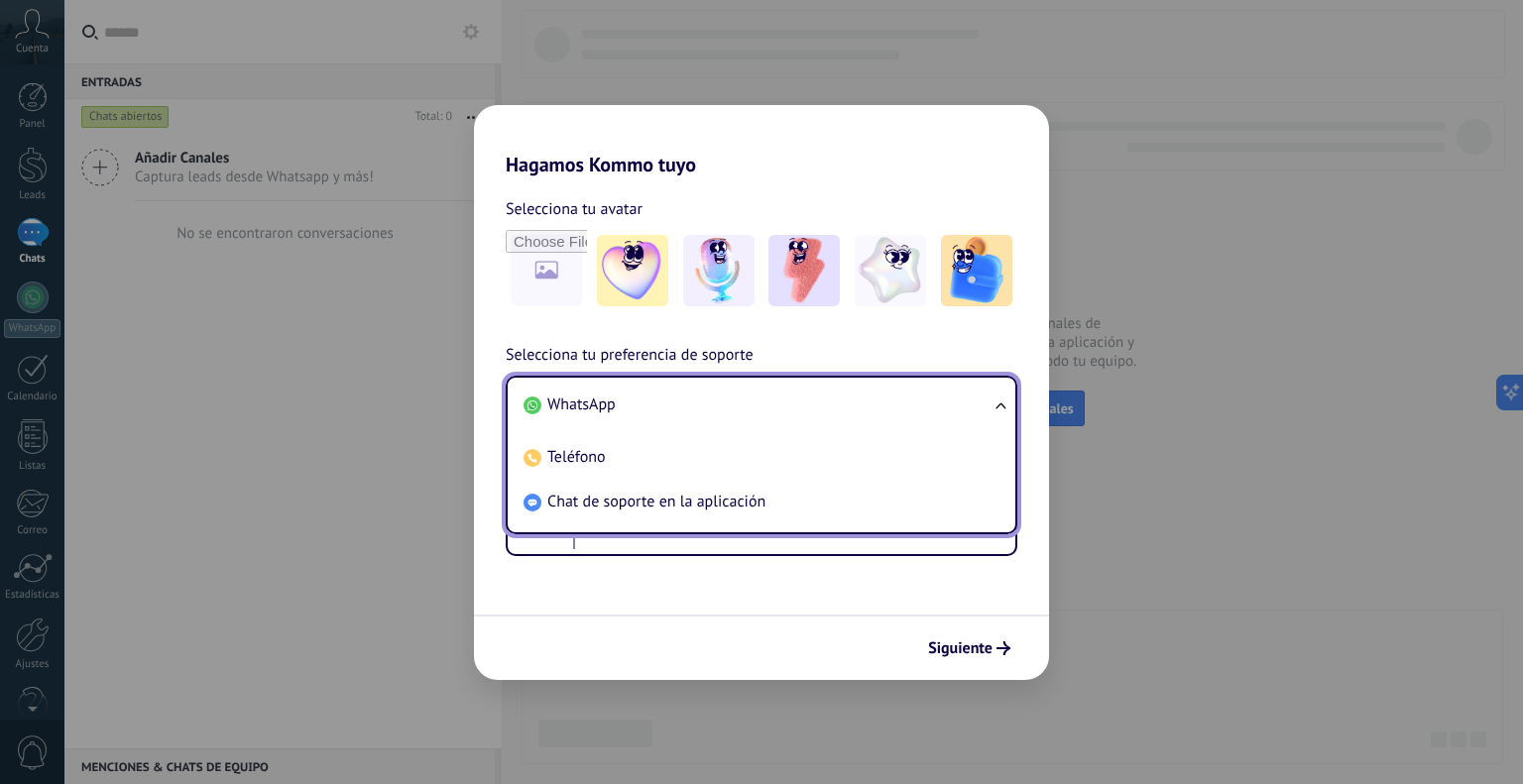 click on "WhatsApp" at bounding box center [758, 404] 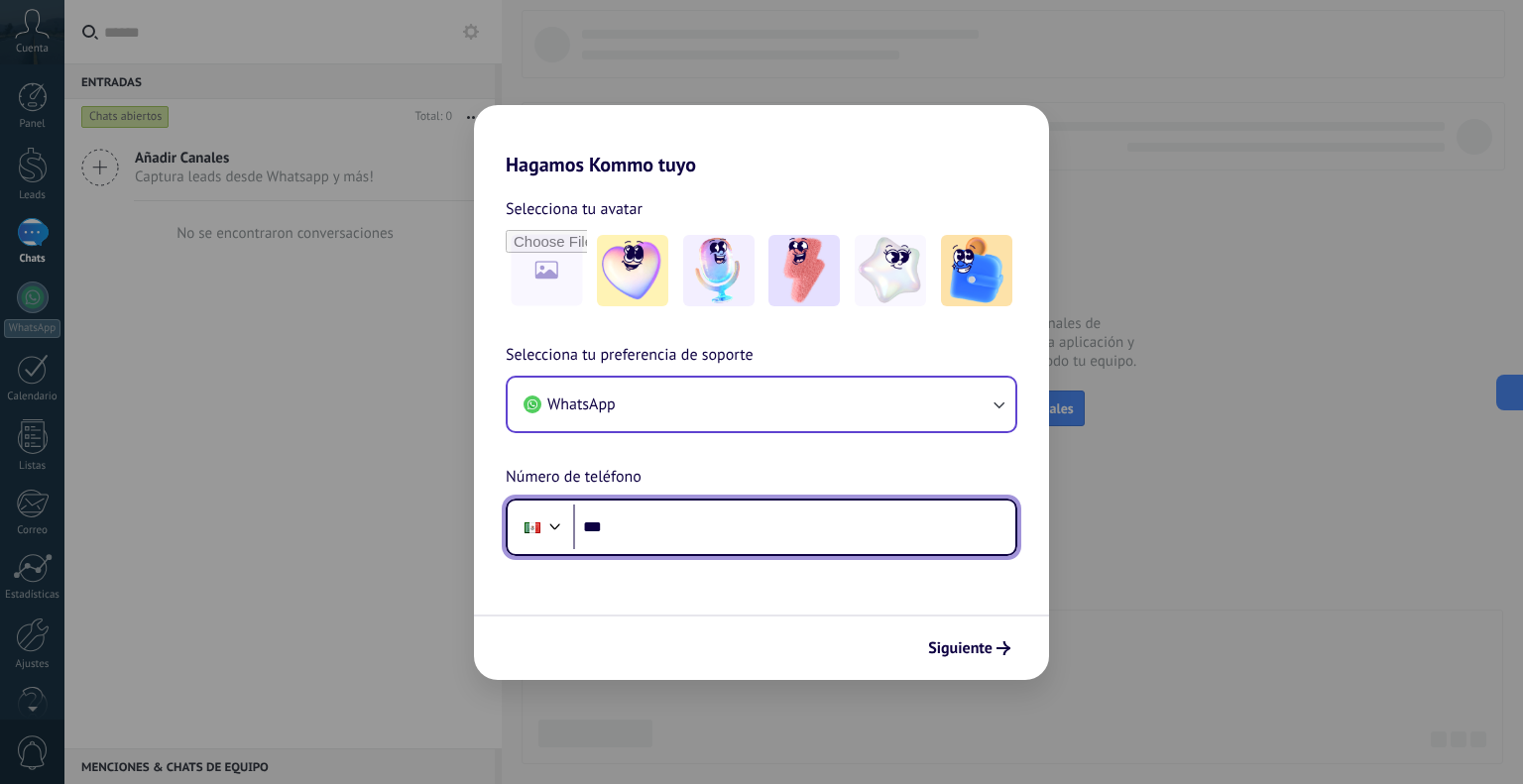 click on "***" at bounding box center (794, 527) 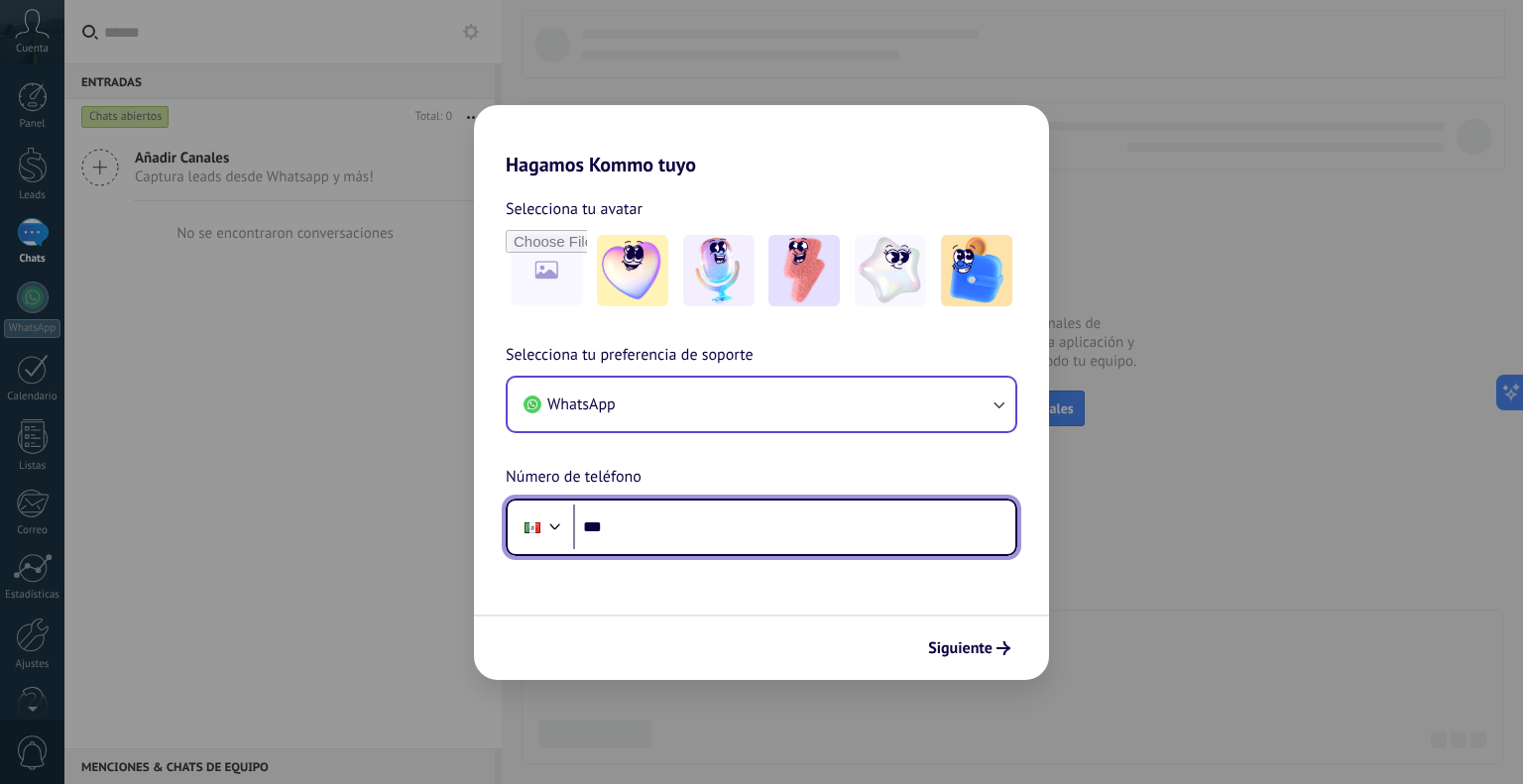 click on "***" at bounding box center (794, 527) 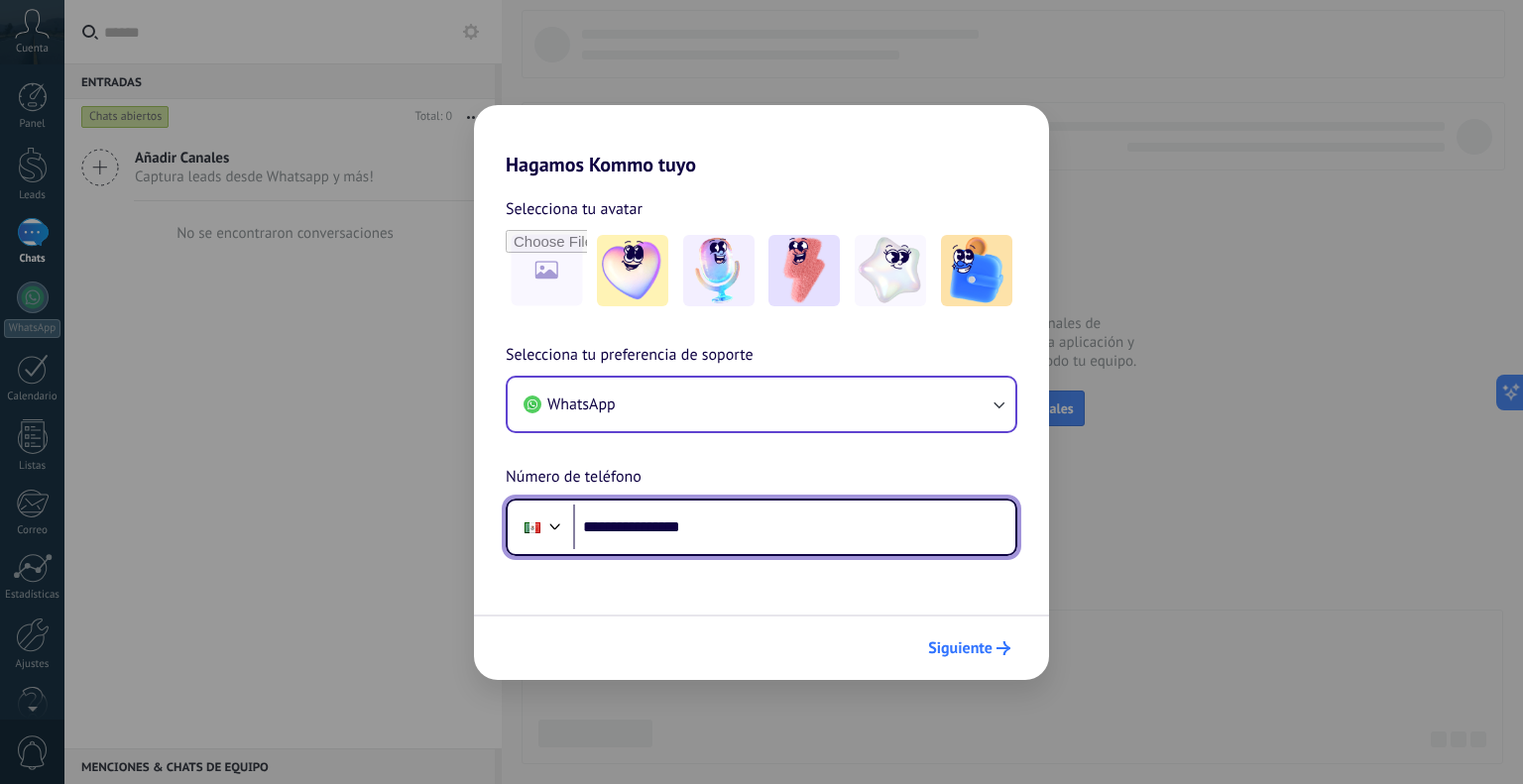 type on "**********" 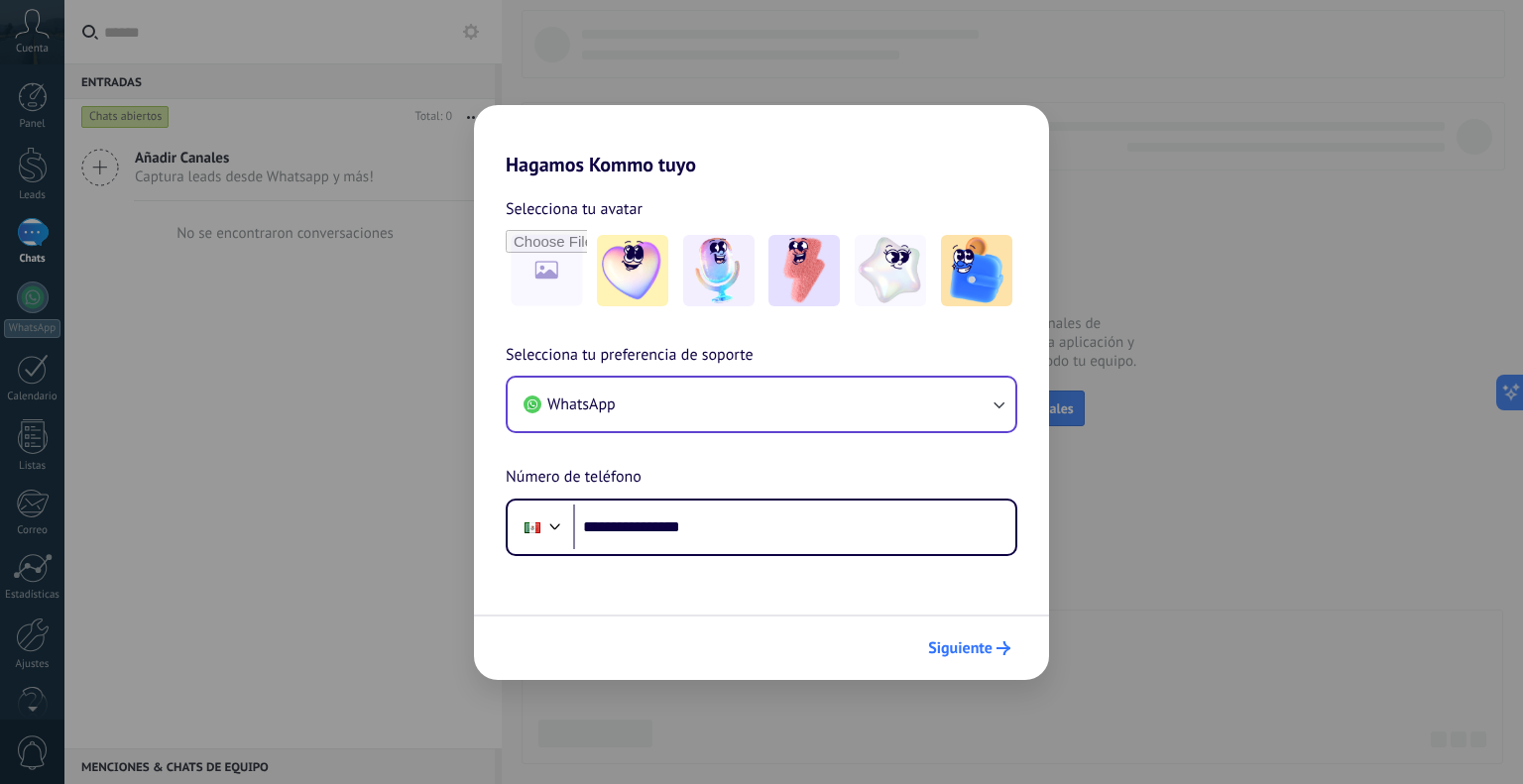 click on "Siguiente" at bounding box center (960, 648) 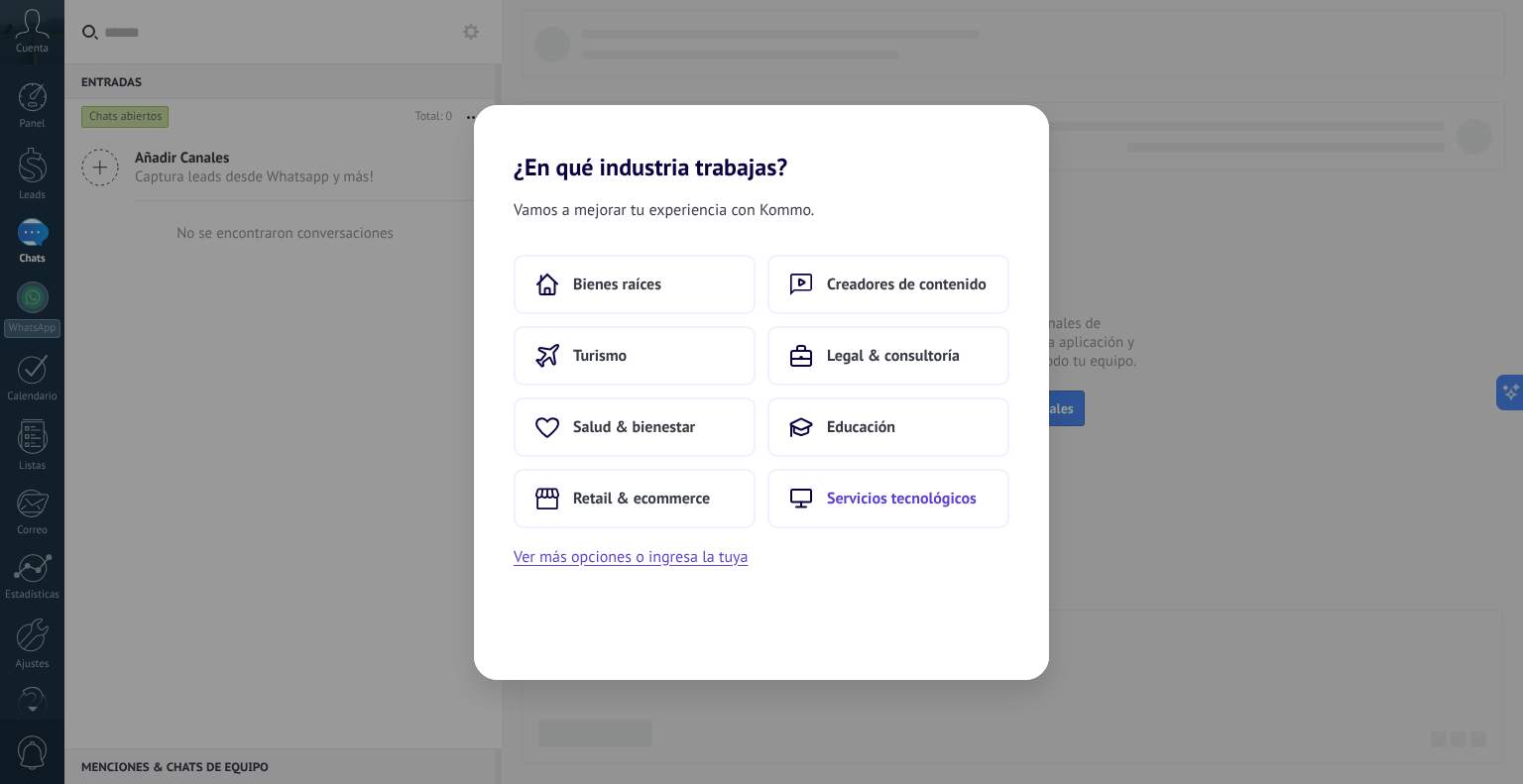 click on "Servicios tecnológicos" at bounding box center (901, 499) 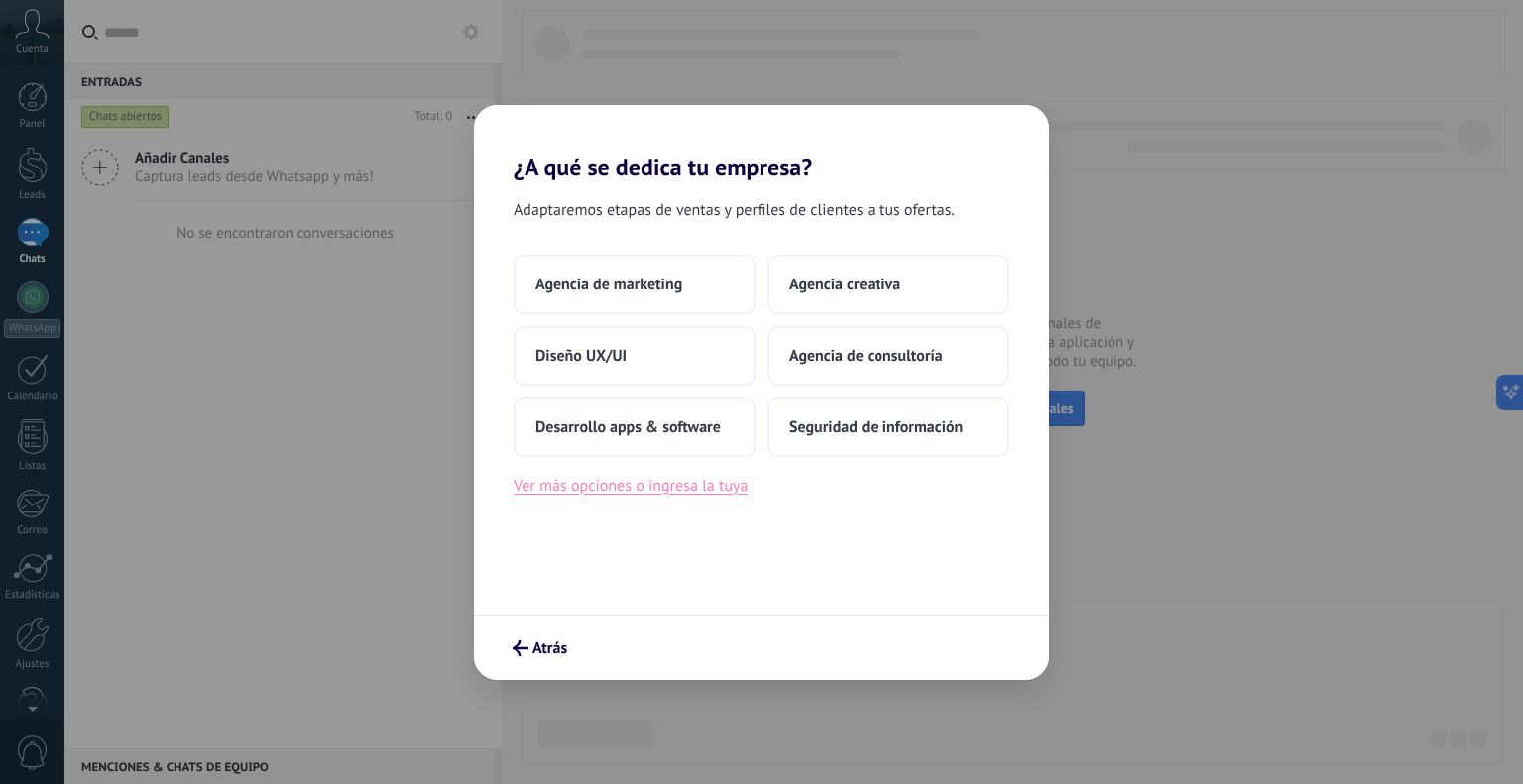 click on "Ver más opciones o ingresa la tuya" at bounding box center (631, 486) 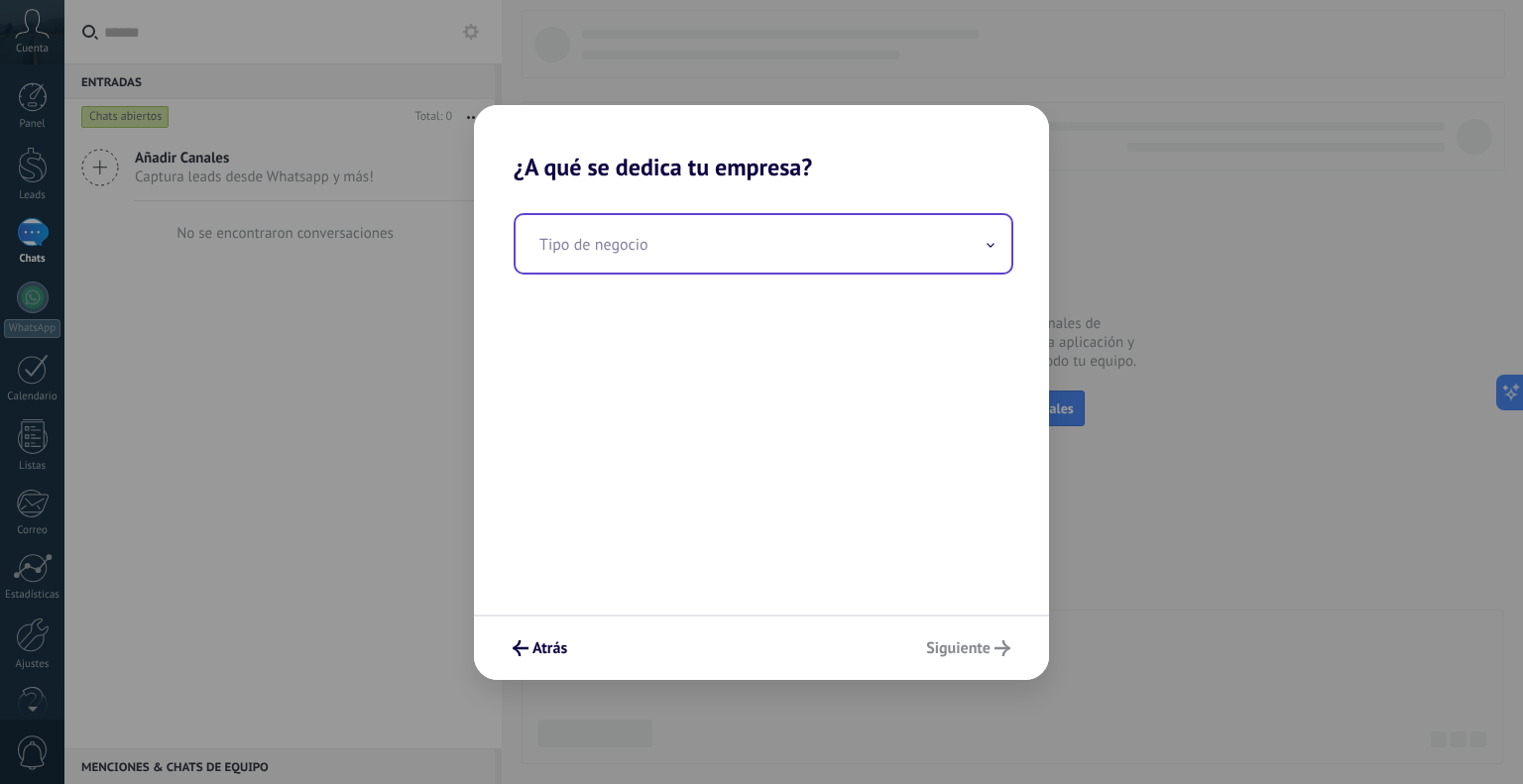 click at bounding box center [763, 244] 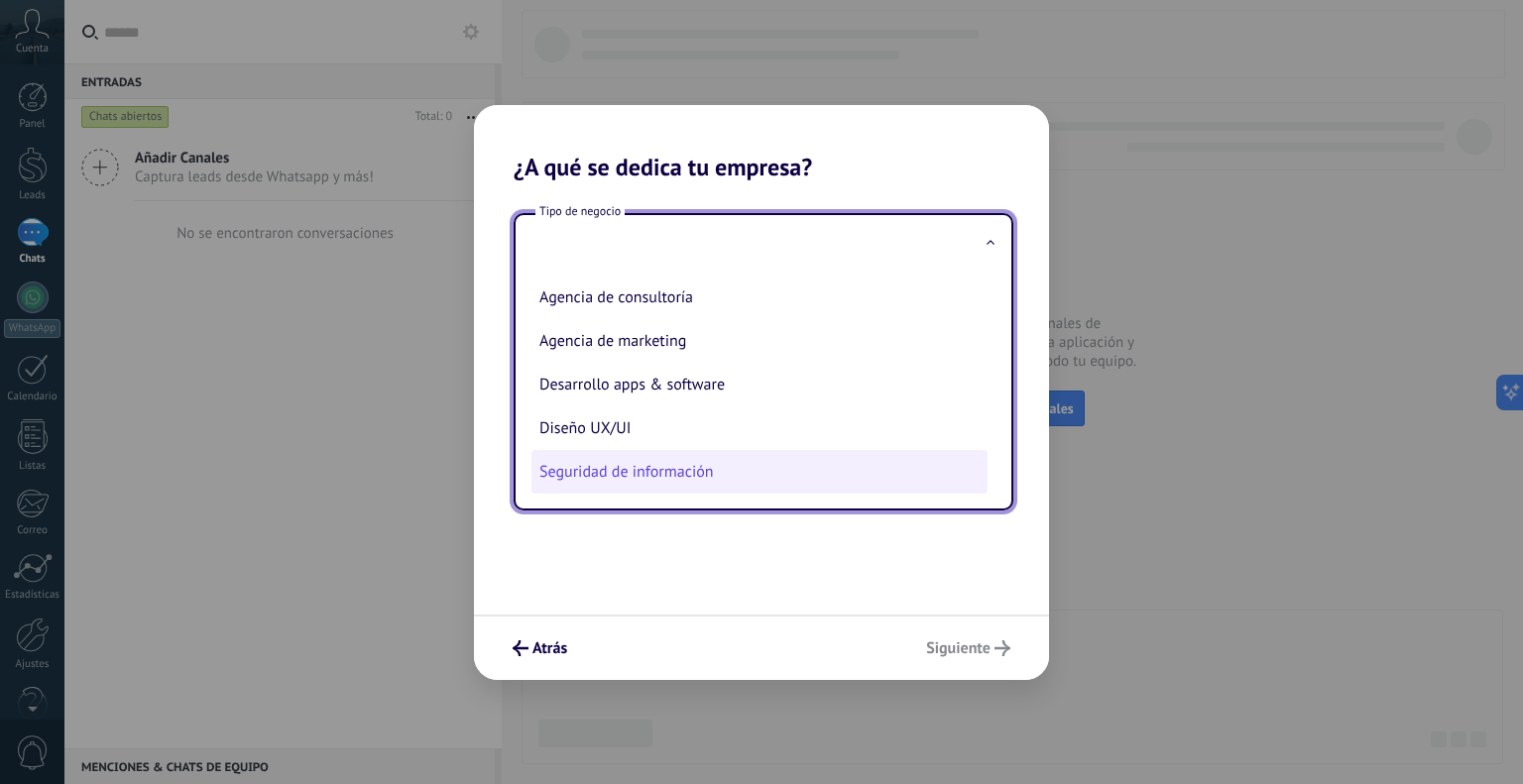 scroll, scrollTop: 50, scrollLeft: 0, axis: vertical 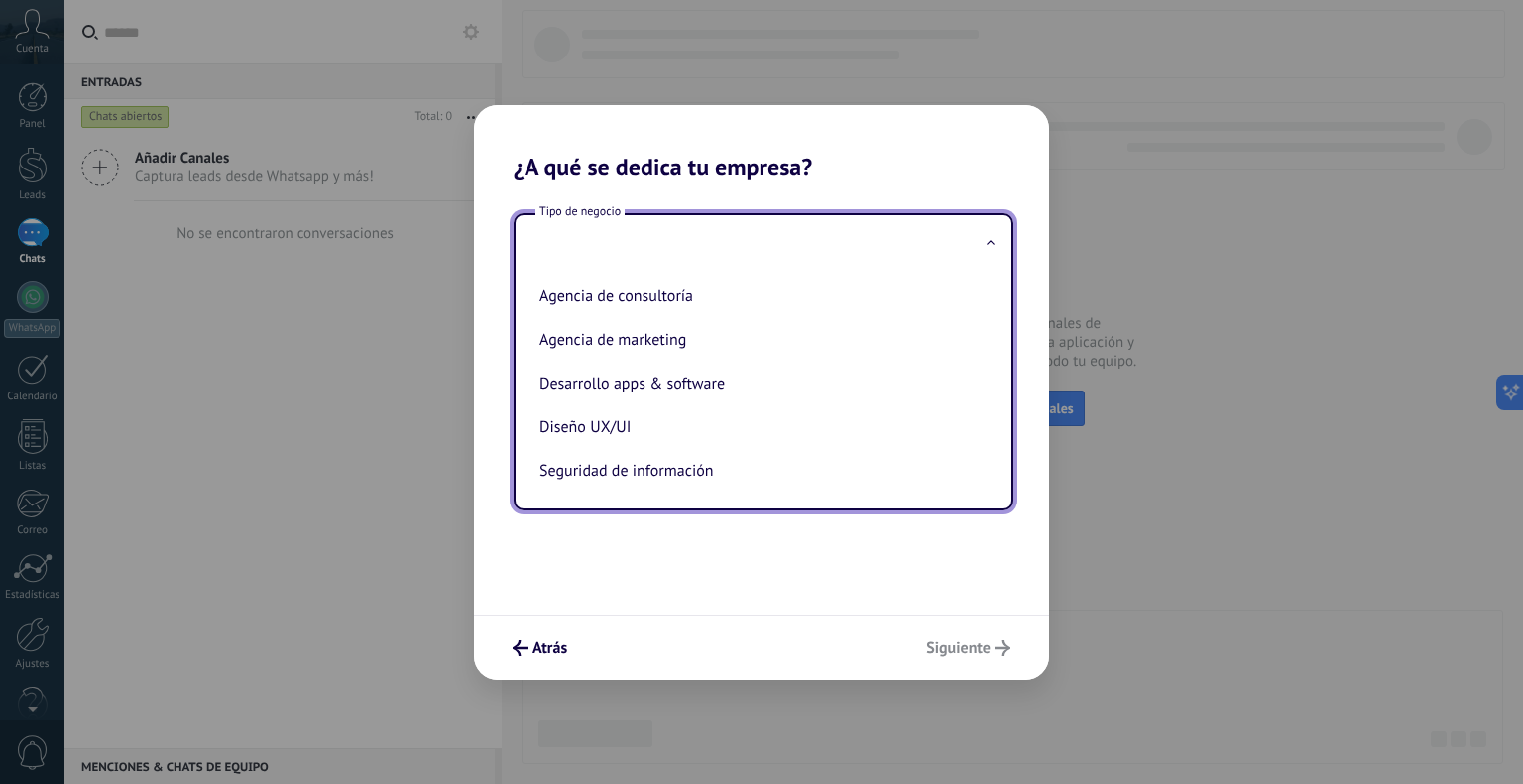 click on "Tipo de negocio Agencia creativa Agencia de consultoría Agencia de marketing Desarrollo apps & software Diseño UX/UI Seguridad de información" at bounding box center (762, 397) 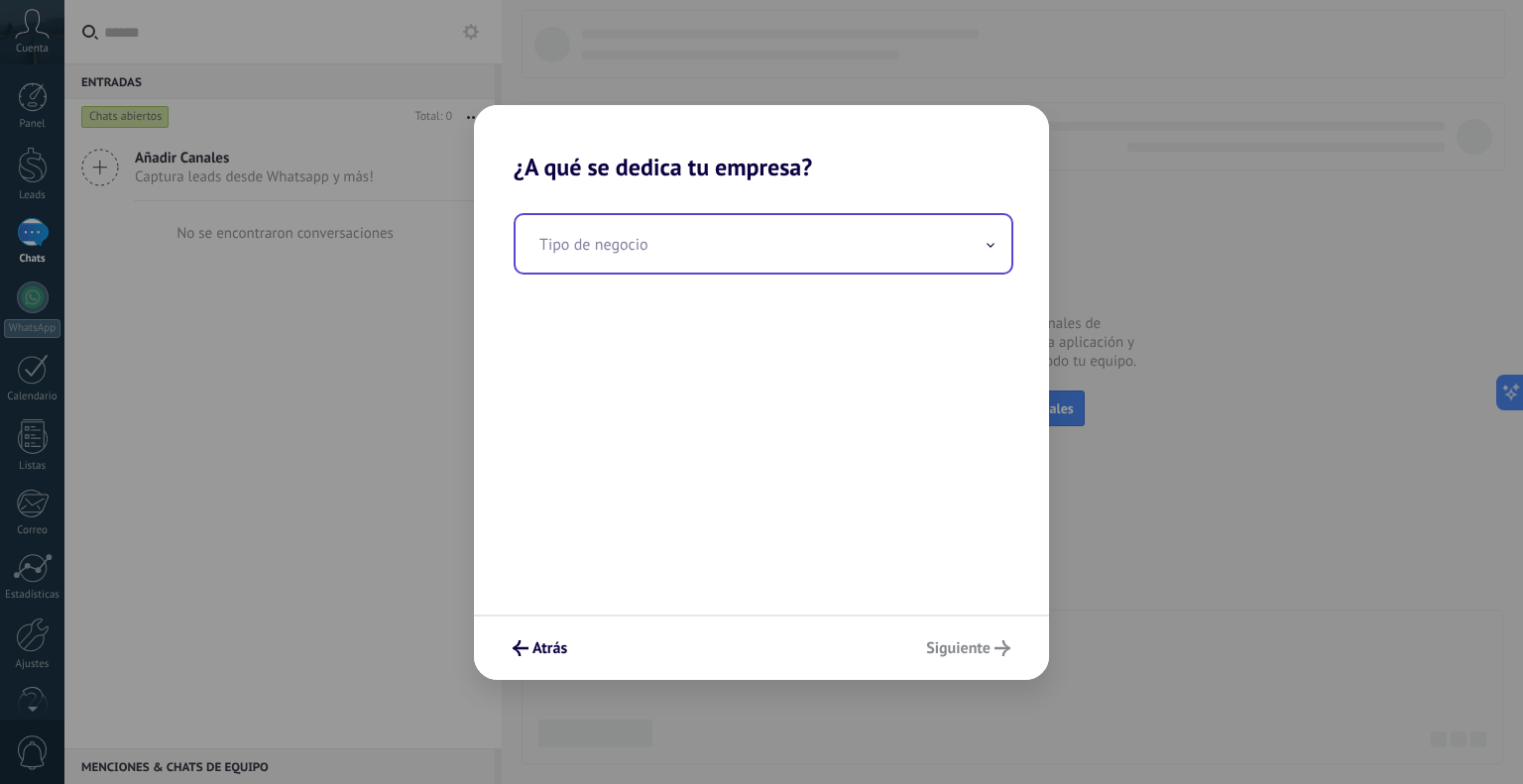 click at bounding box center (763, 244) 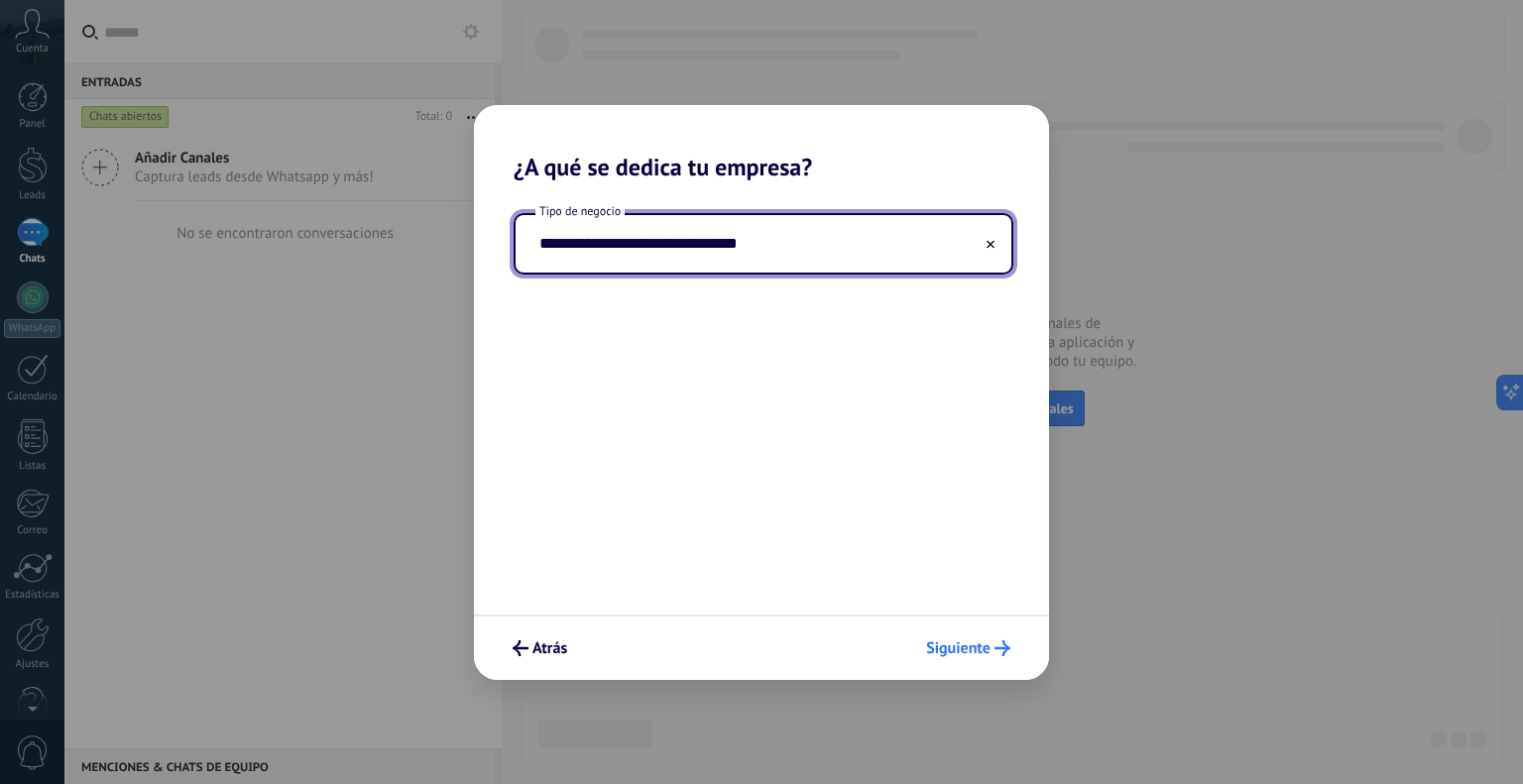 type on "**********" 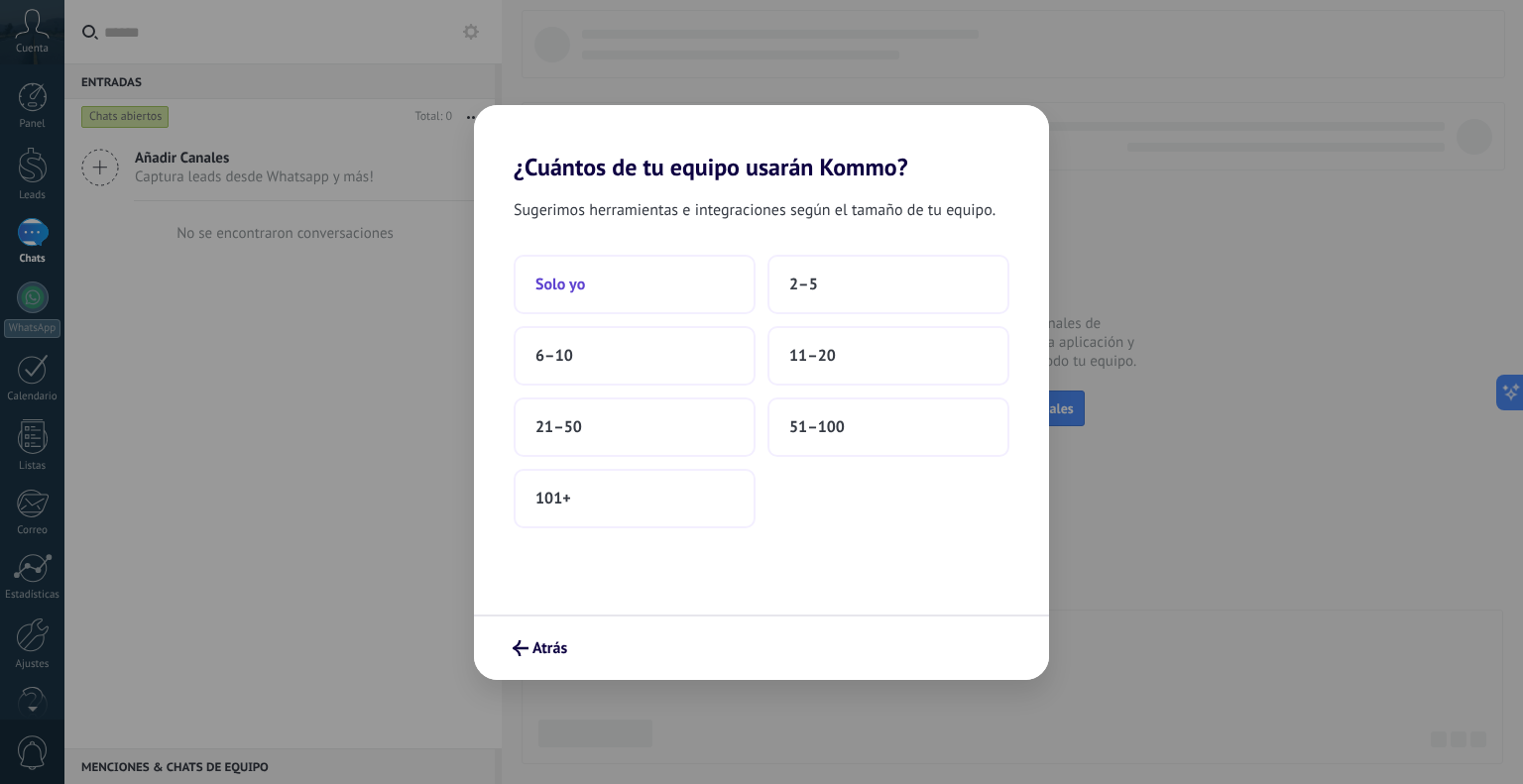 click on "Solo yo" at bounding box center (560, 284) 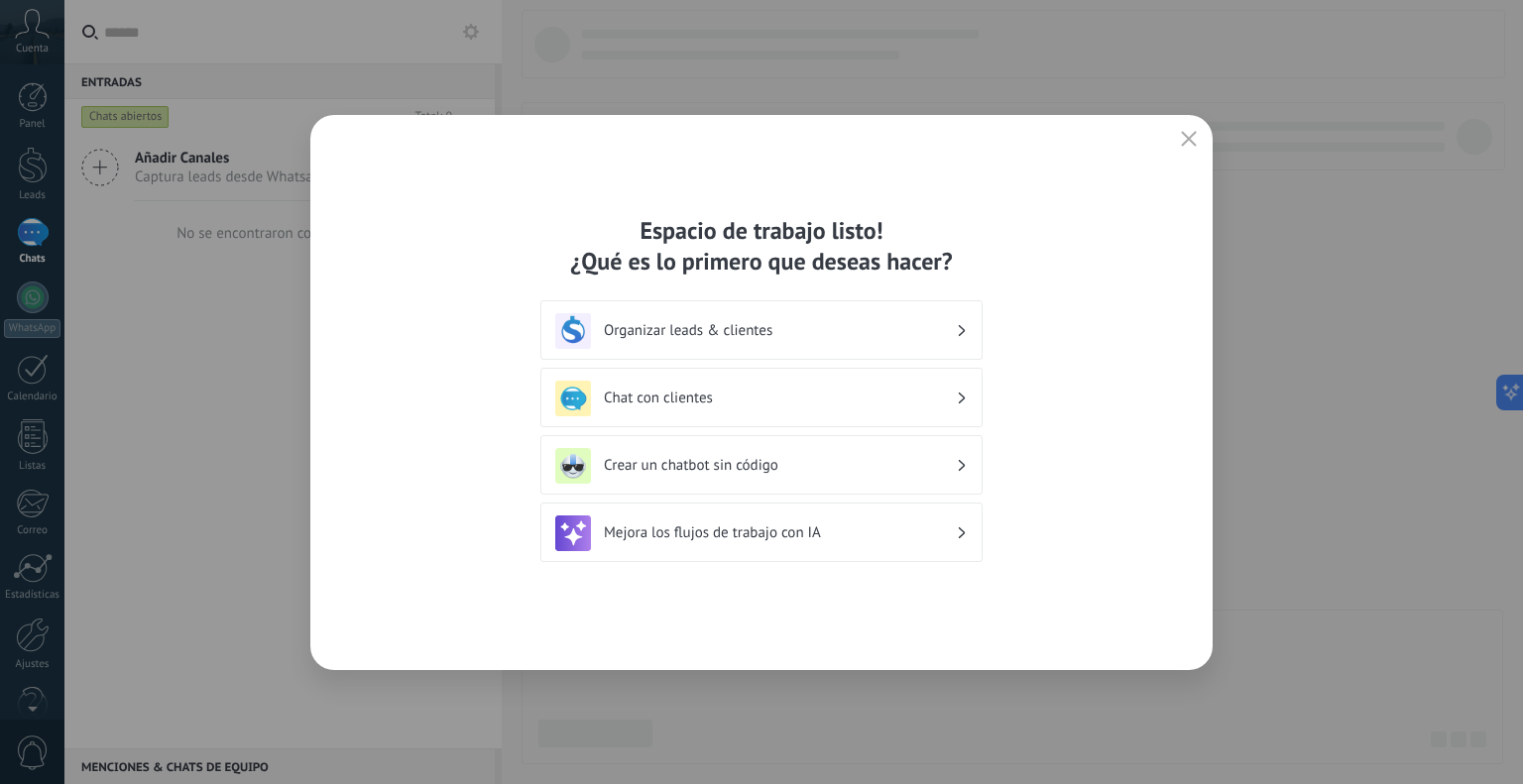 click 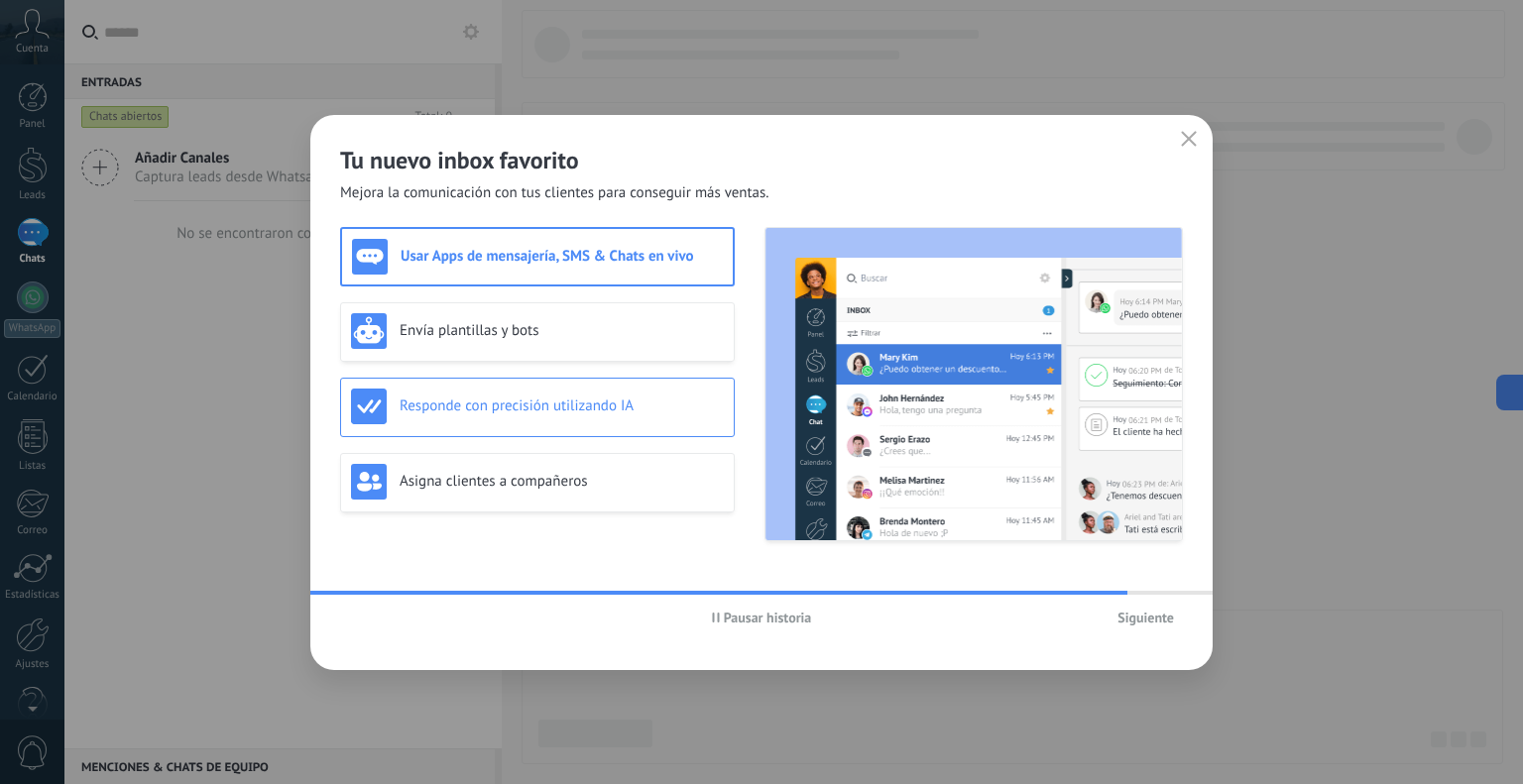 click on "Responde con precisión utilizando IA" at bounding box center [561, 405] 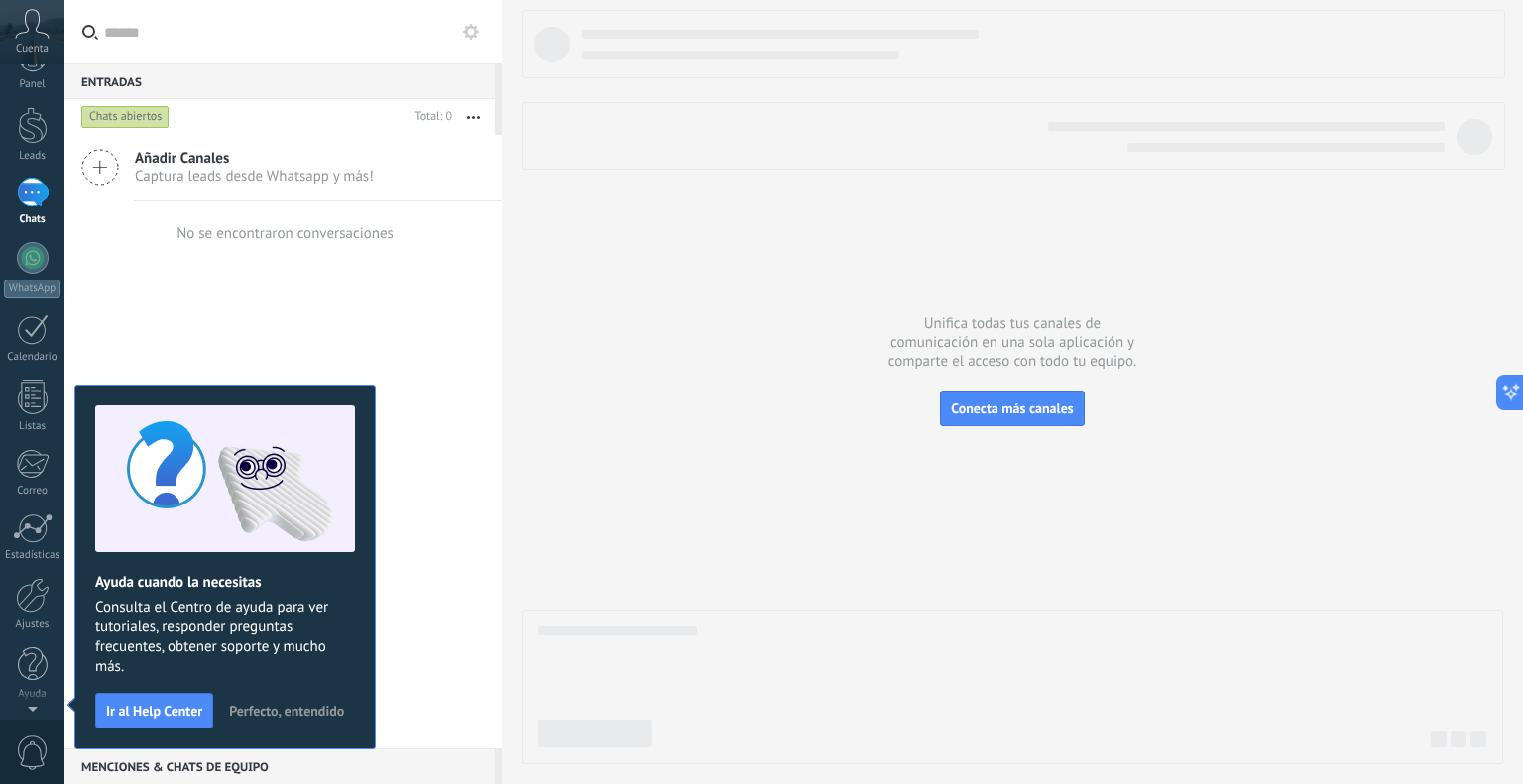 scroll, scrollTop: 0, scrollLeft: 0, axis: both 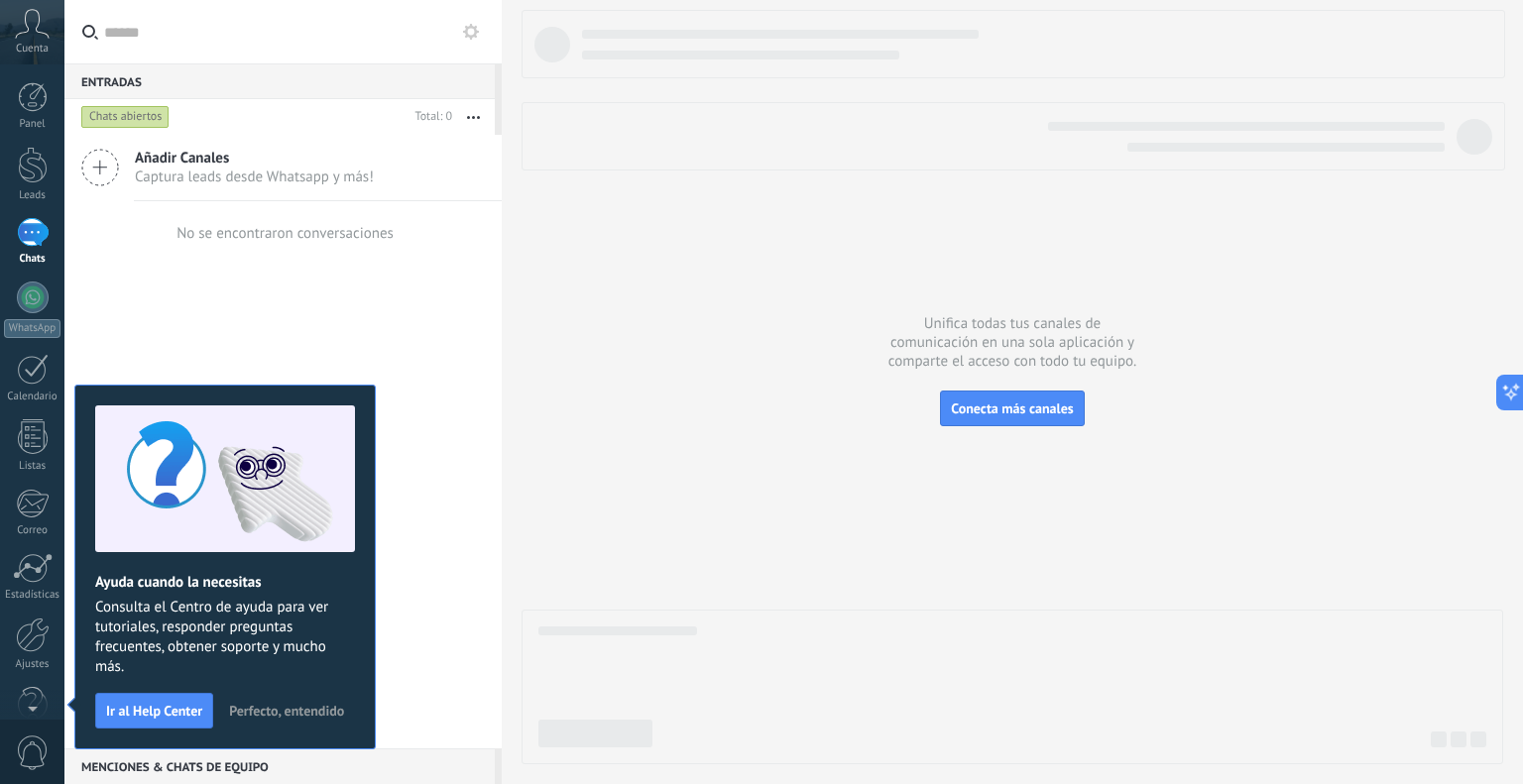click on "Añadir Canales
Captura leads desde Whatsapp y más!
No se encontraron conversaciones" at bounding box center (283, 441) 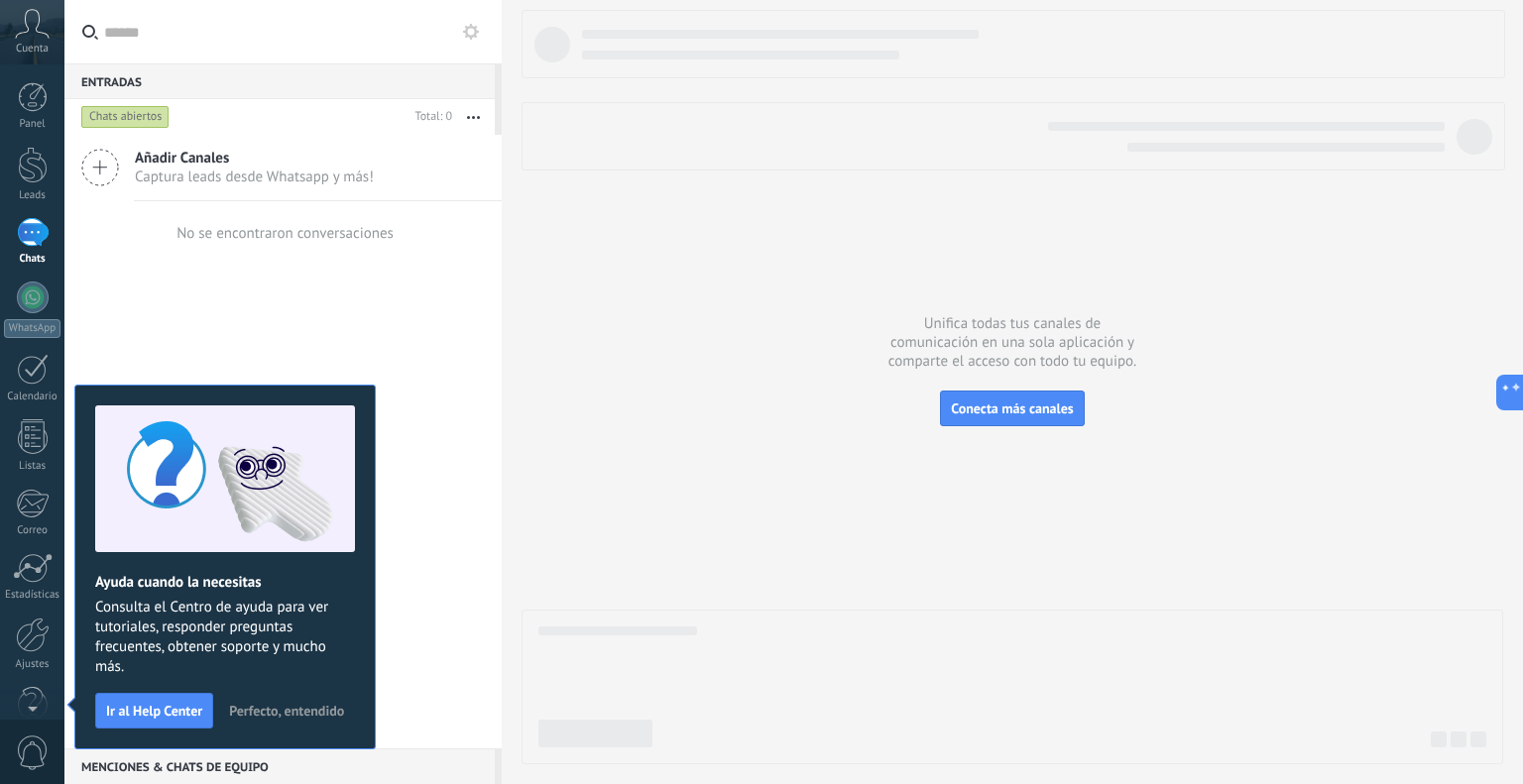 click 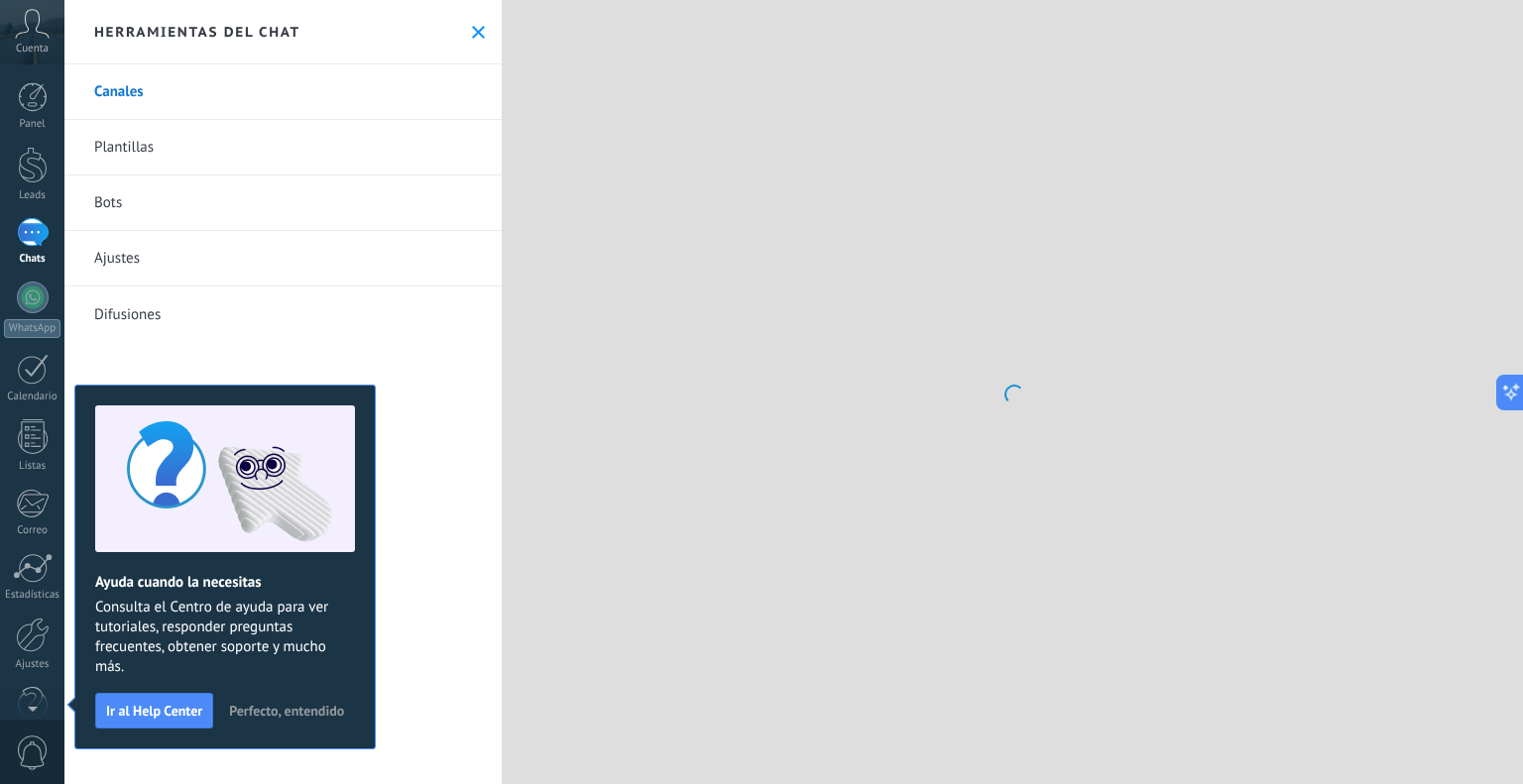 click on "Plantillas" at bounding box center (283, 148) 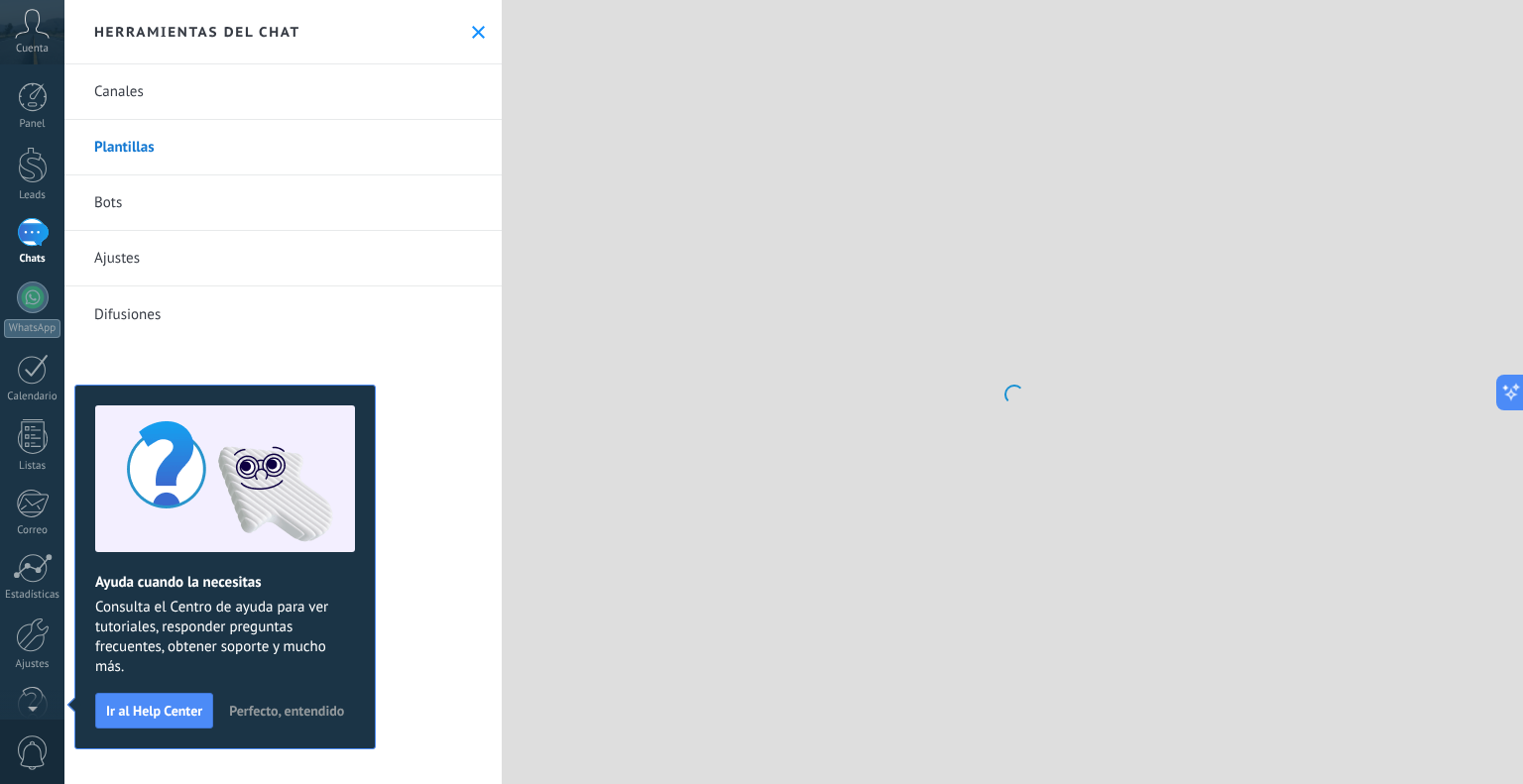 click on "Bots" at bounding box center [283, 203] 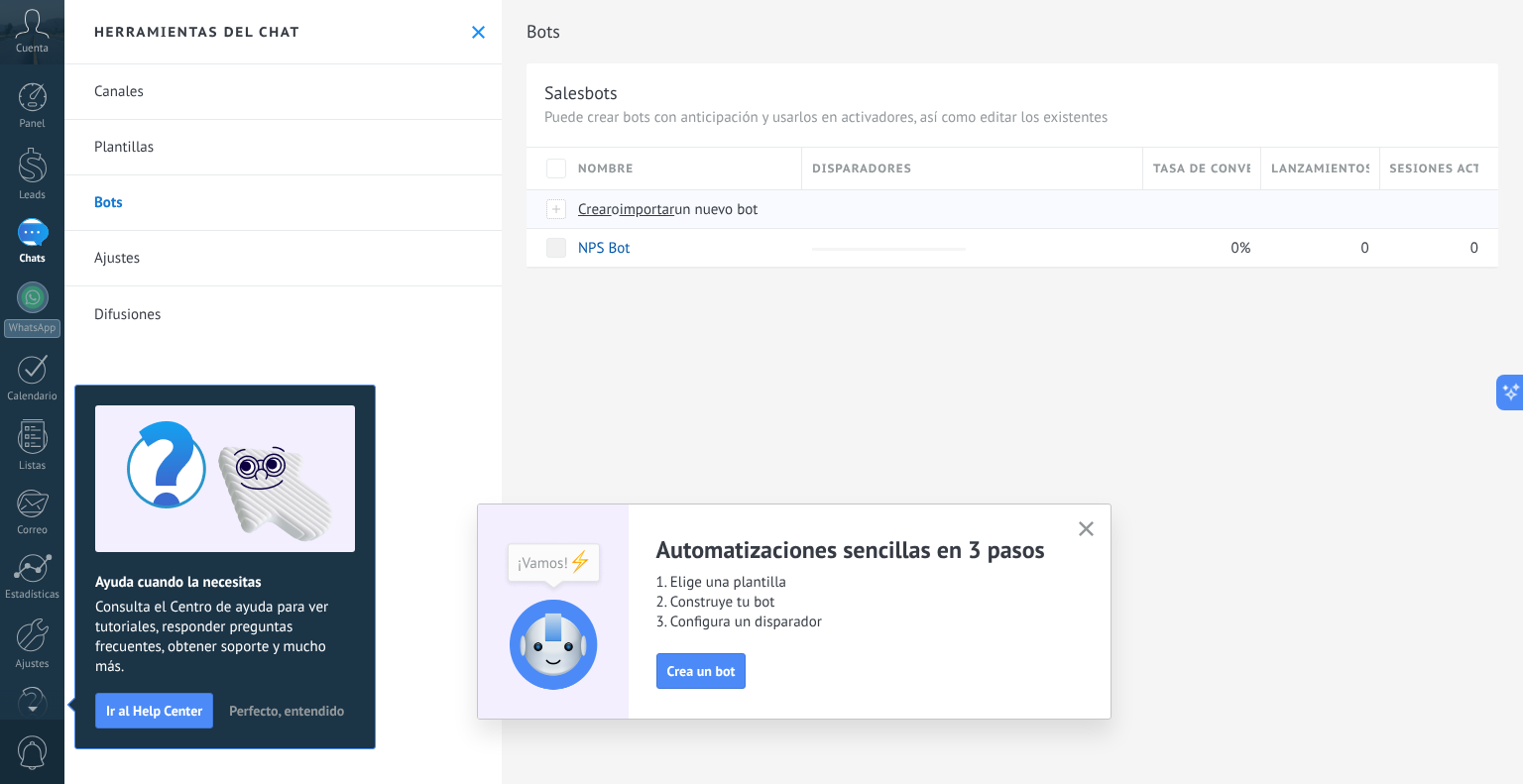 click on "Crear" at bounding box center [595, 209] 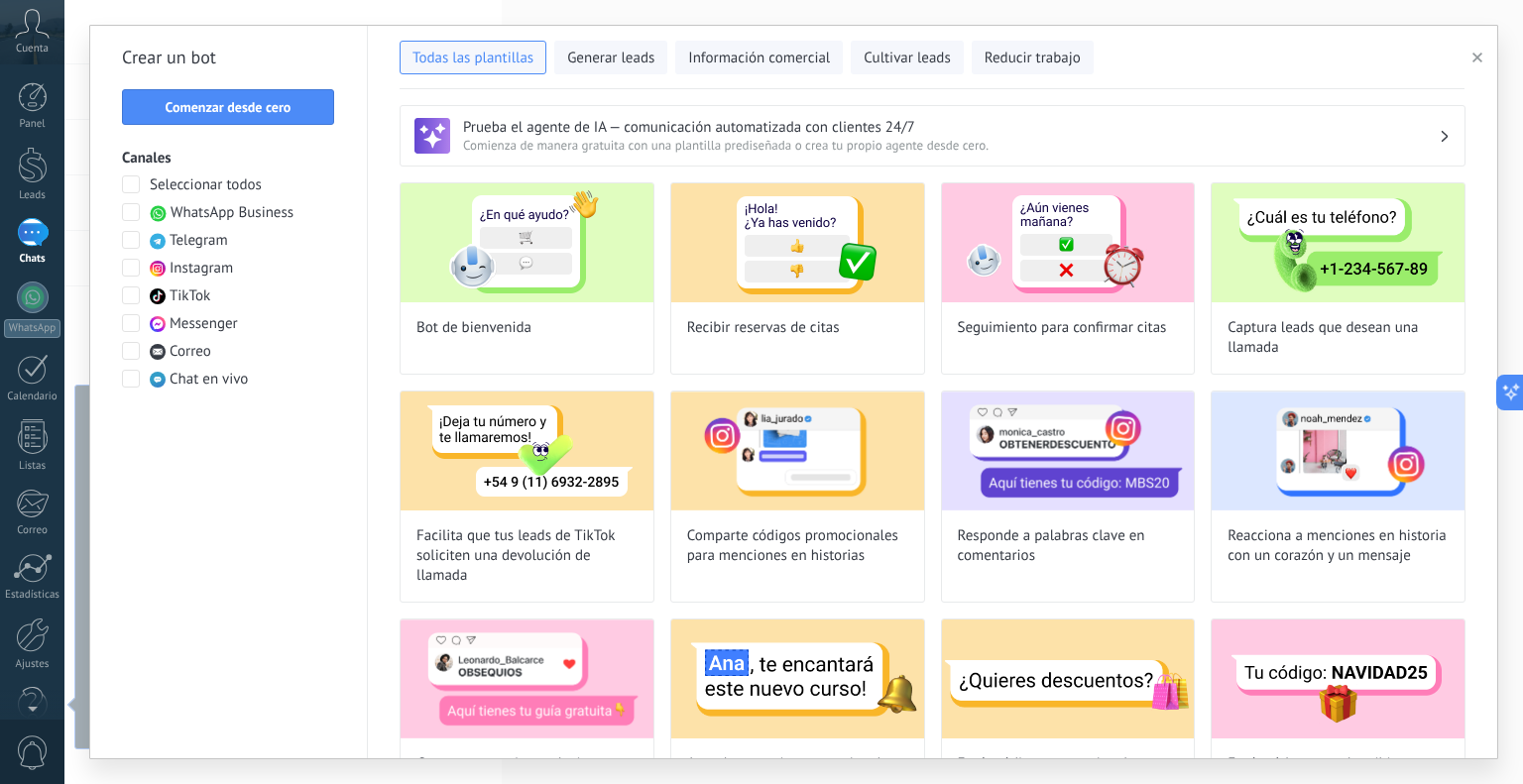 click on "Prueba el agente de IA — comunicación automatizada con clientes 24/7" at bounding box center [951, 127] 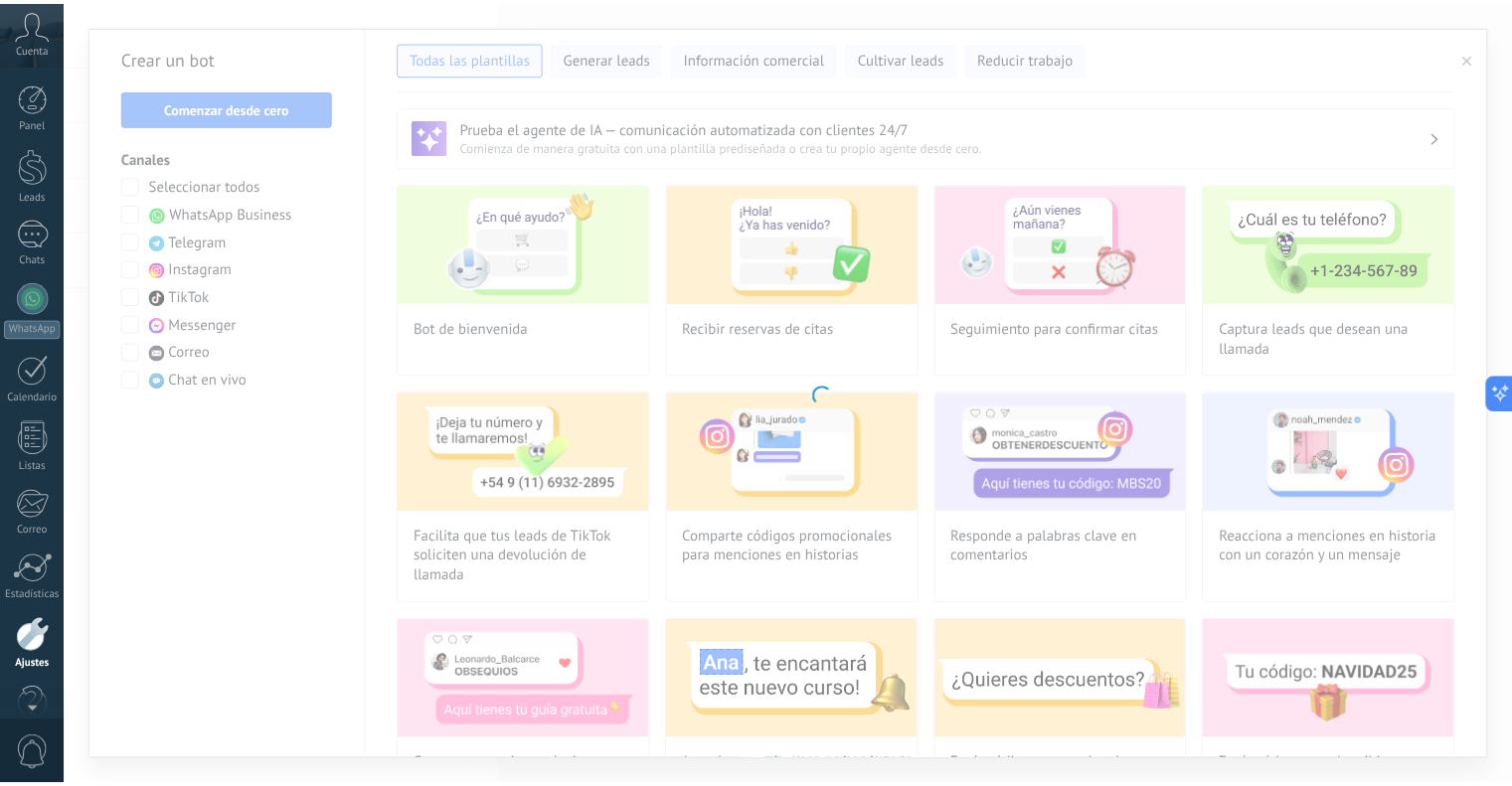 scroll, scrollTop: 40, scrollLeft: 0, axis: vertical 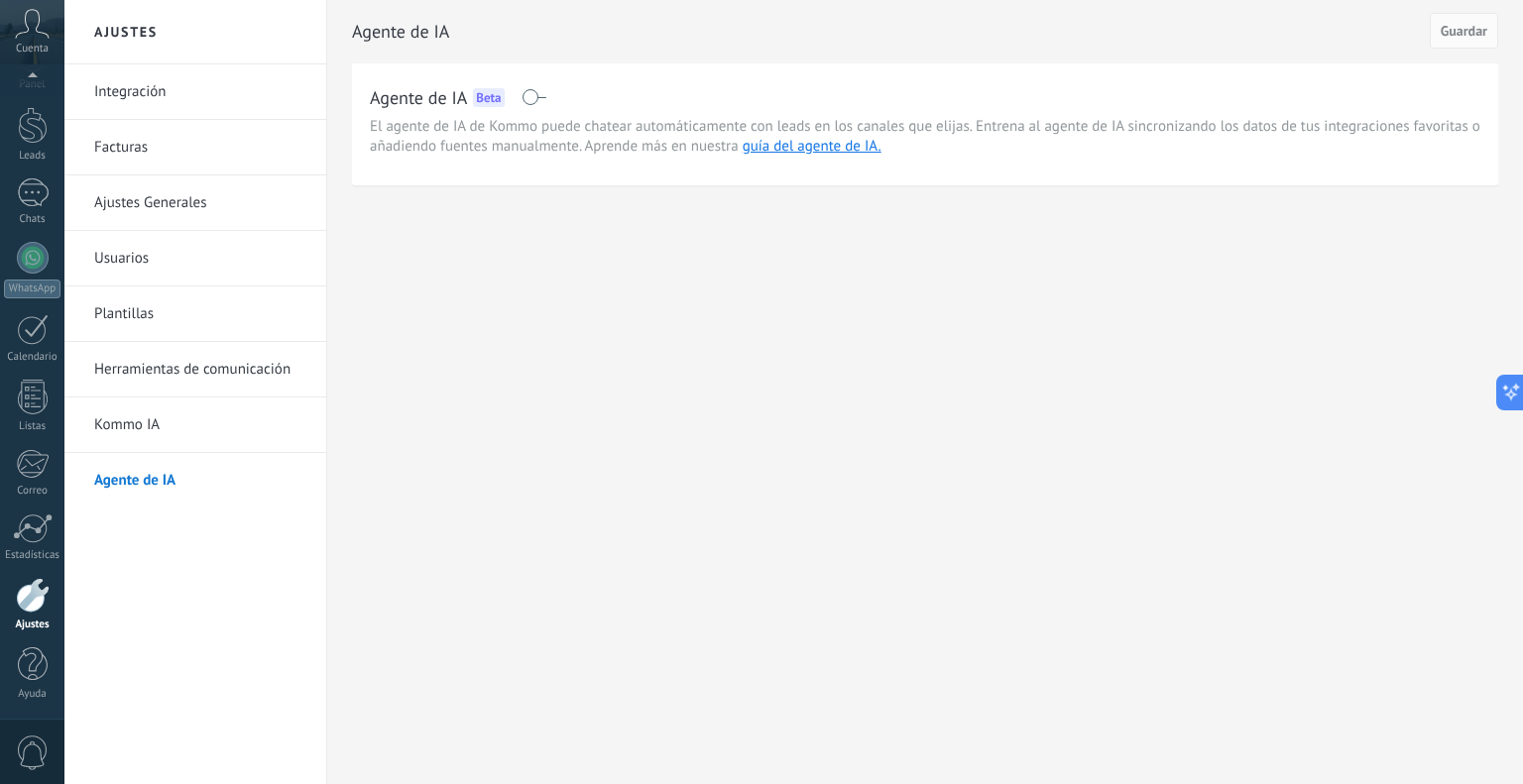 click at bounding box center (533, 97) 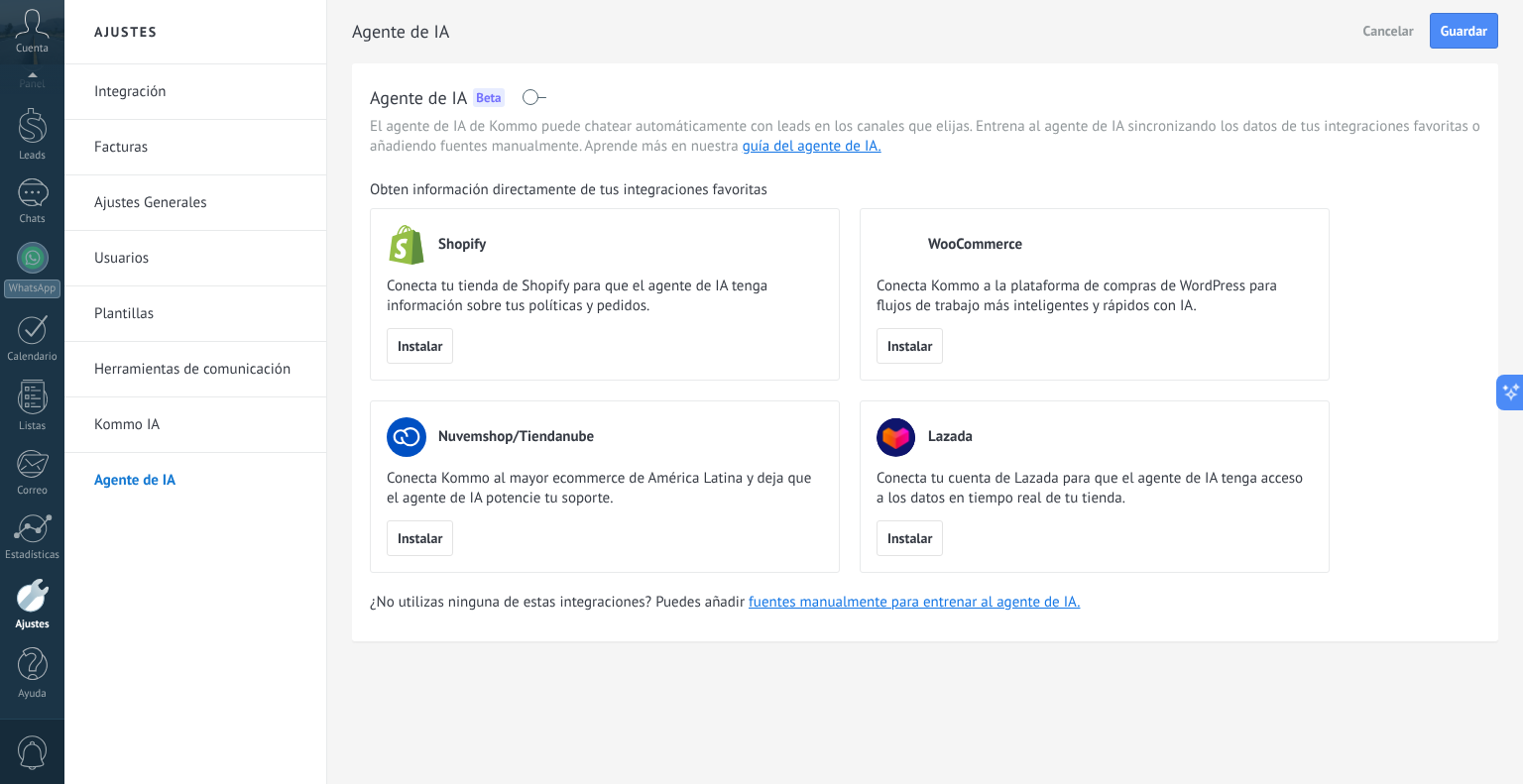 click on "Kommo IA" at bounding box center [200, 425] 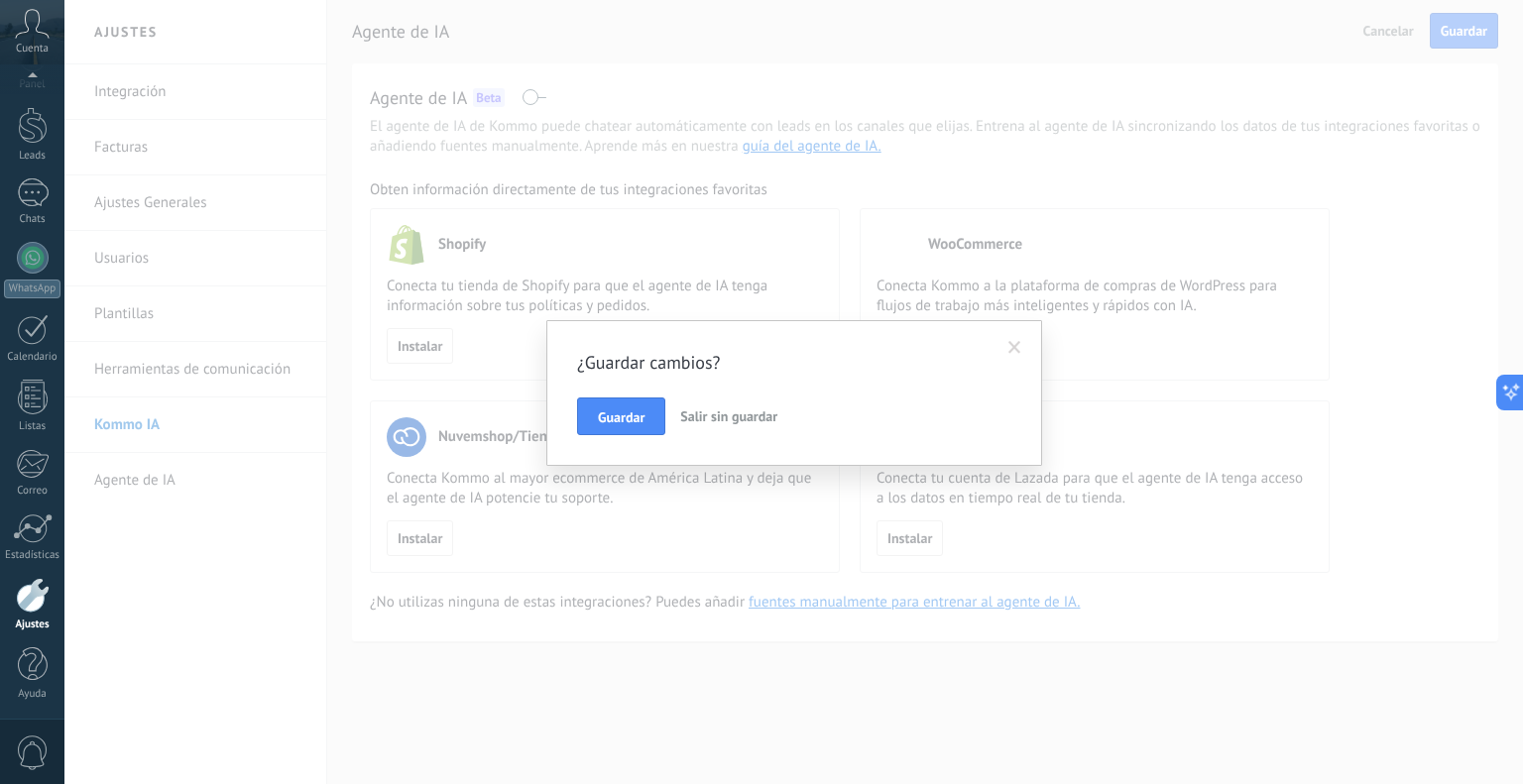 click on "Salir sin guardar" at bounding box center [729, 416] 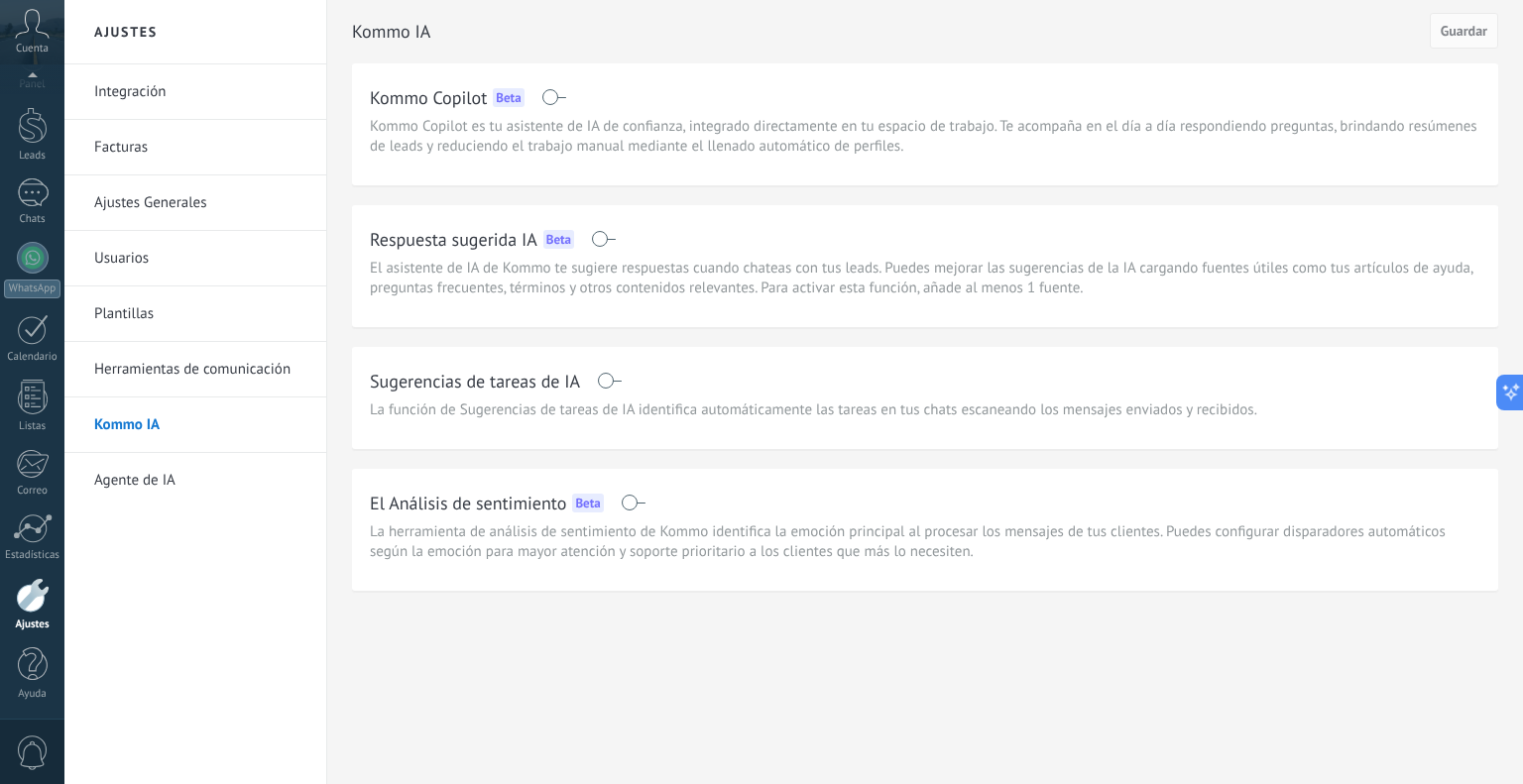 click on "Integración" at bounding box center [200, 92] 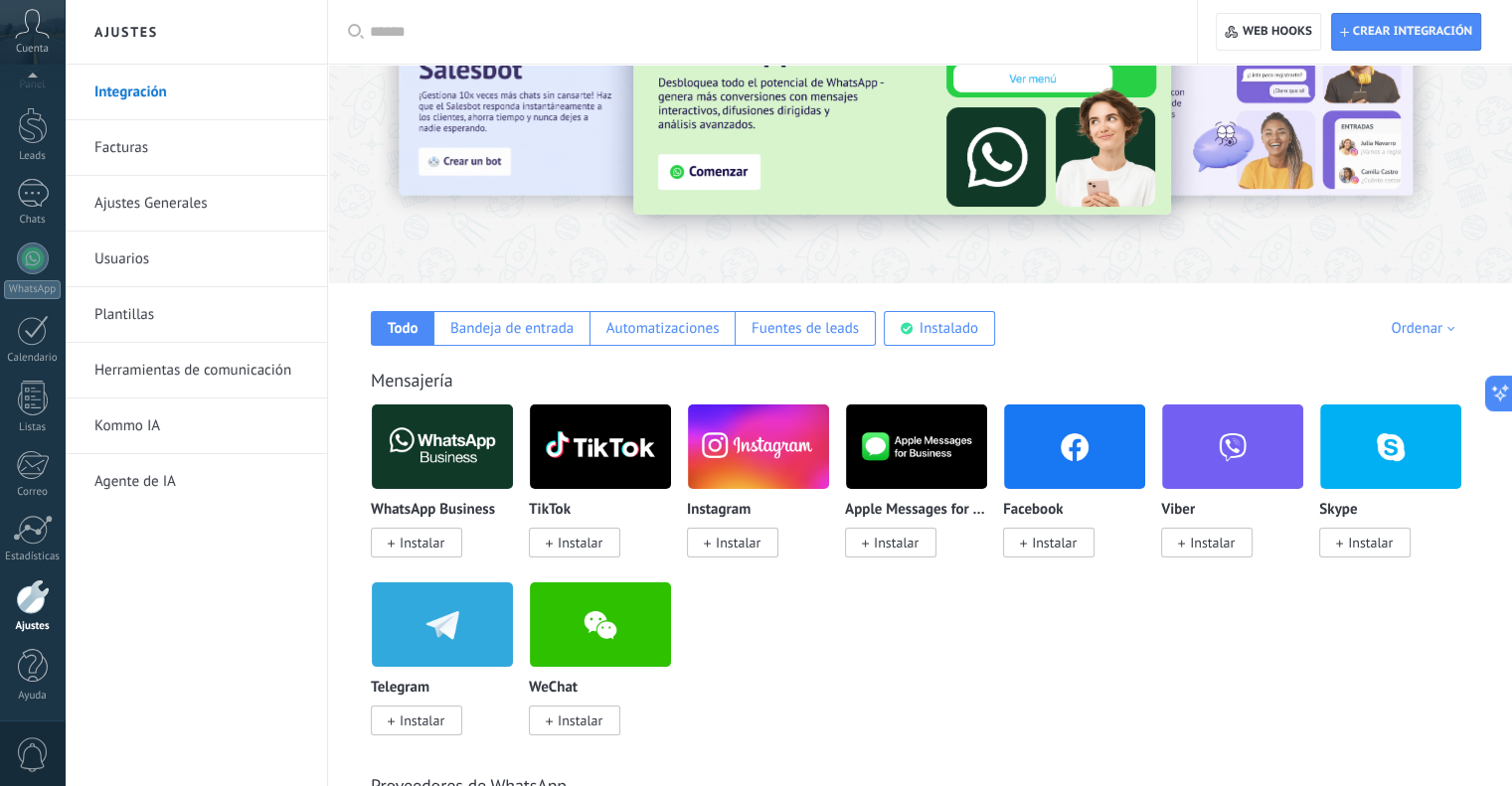 scroll, scrollTop: 99, scrollLeft: 0, axis: vertical 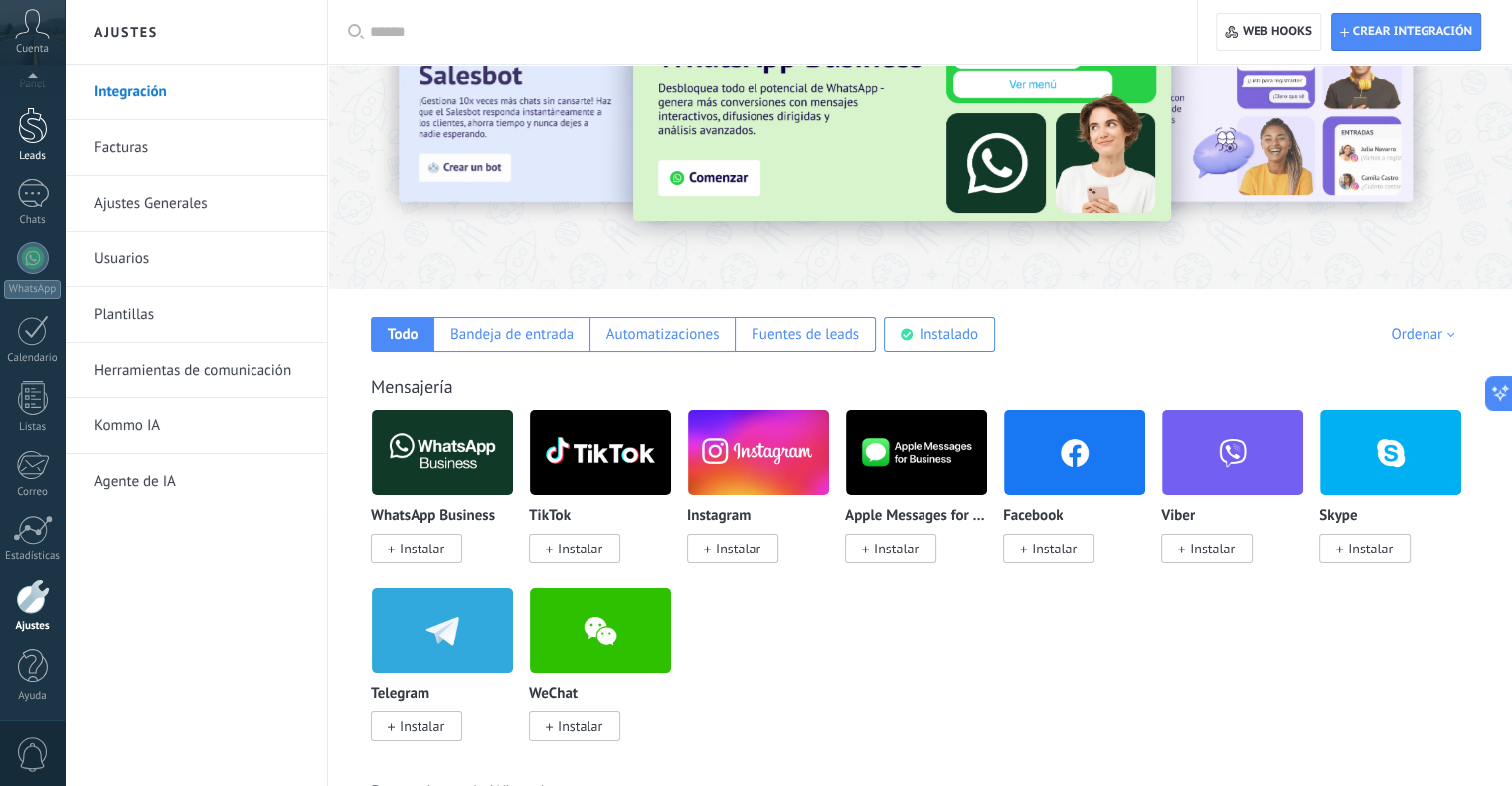 click at bounding box center (33, 125) 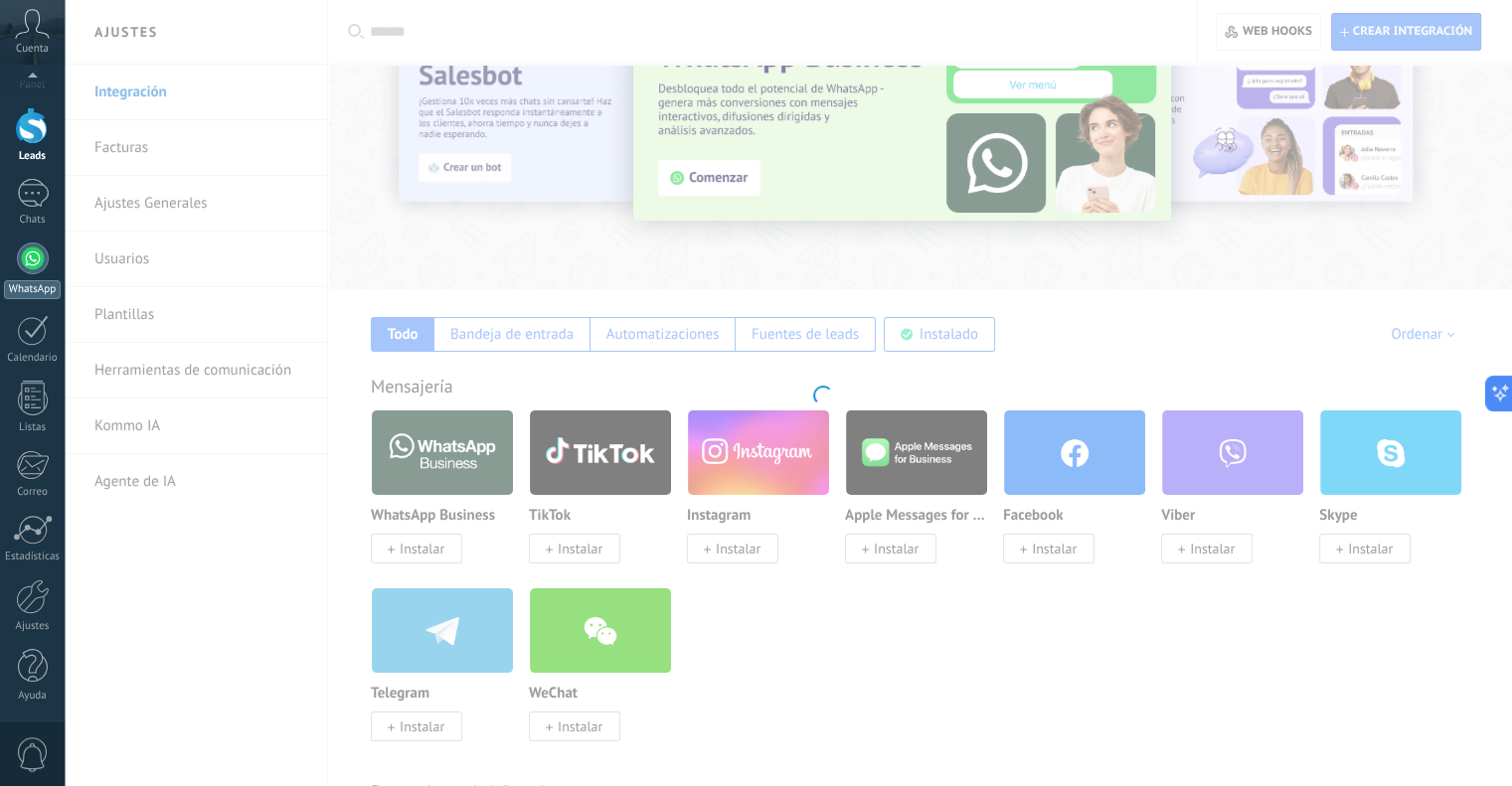 click at bounding box center [33, 258] 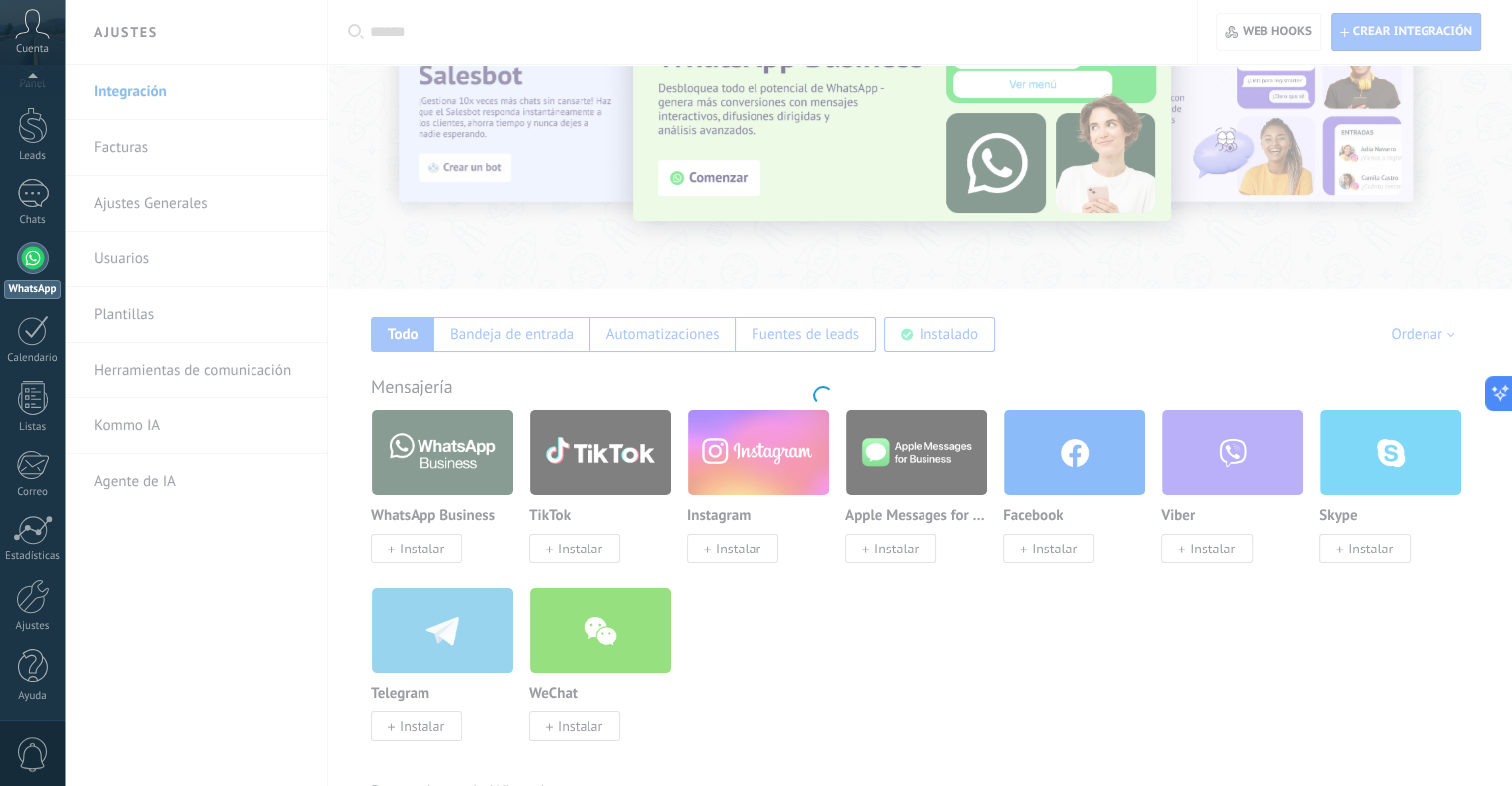scroll, scrollTop: 0, scrollLeft: 0, axis: both 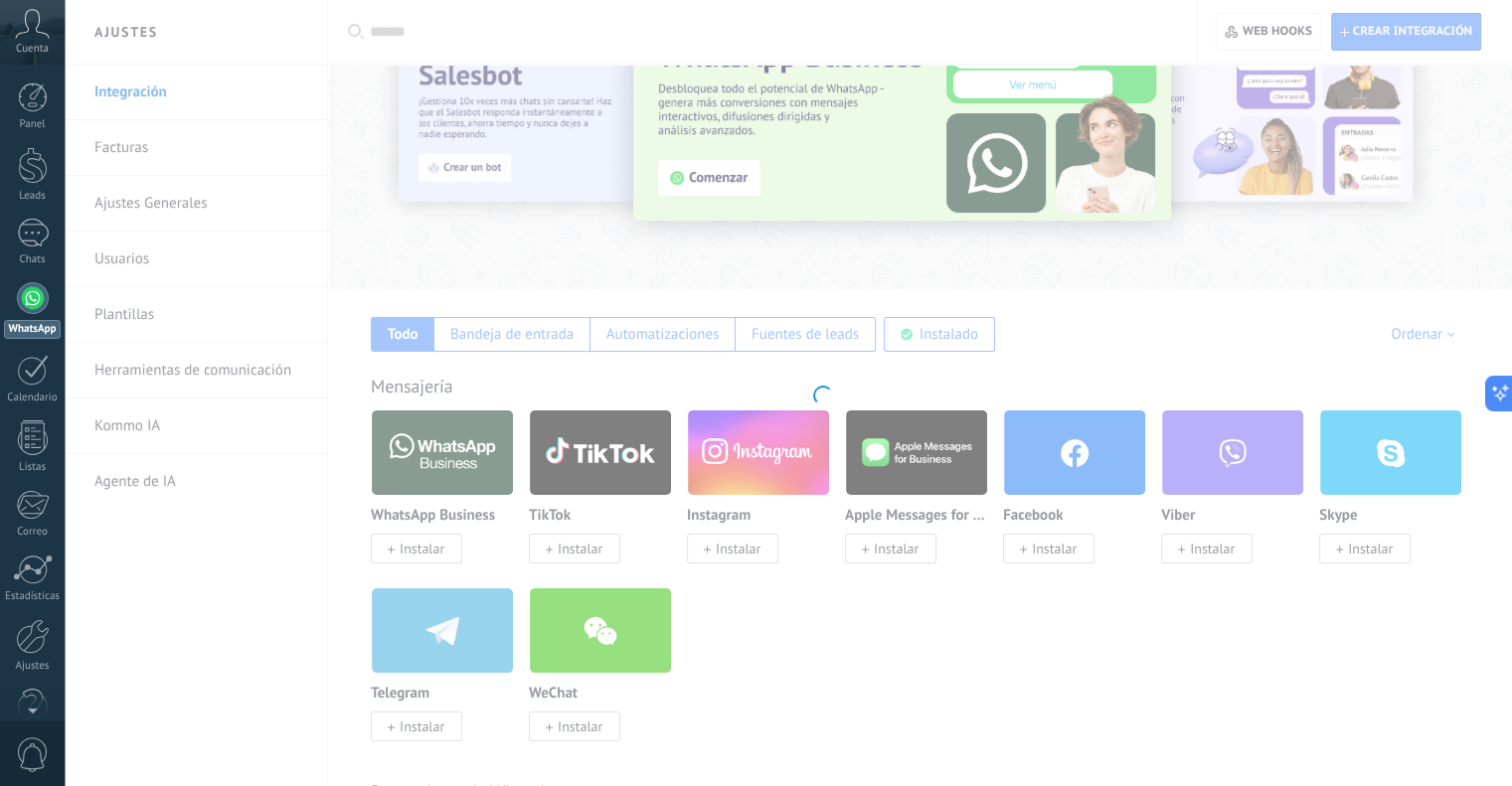 click at bounding box center (33, 298) 